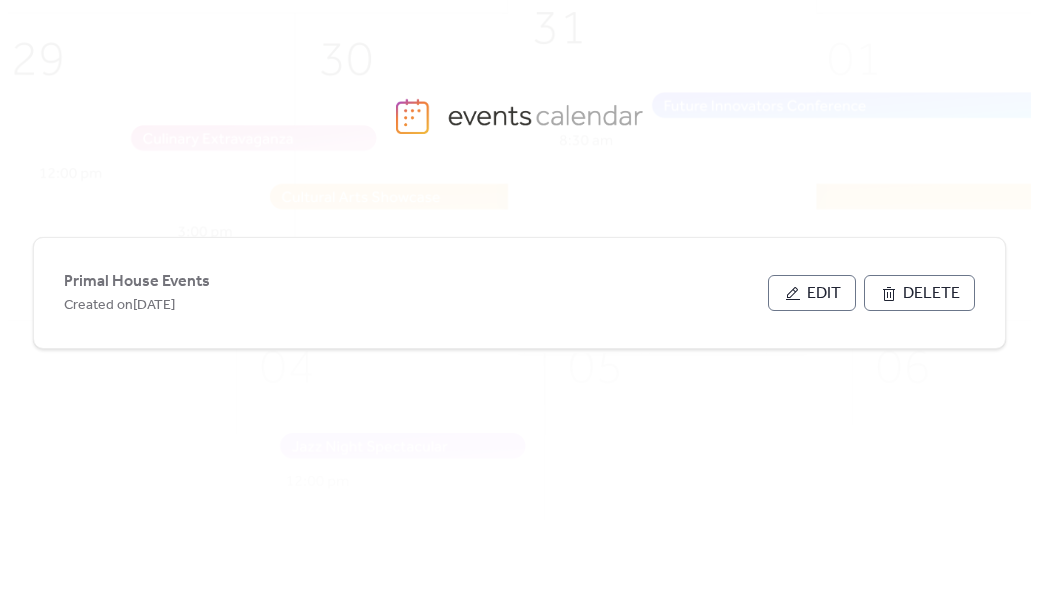 scroll, scrollTop: 0, scrollLeft: 0, axis: both 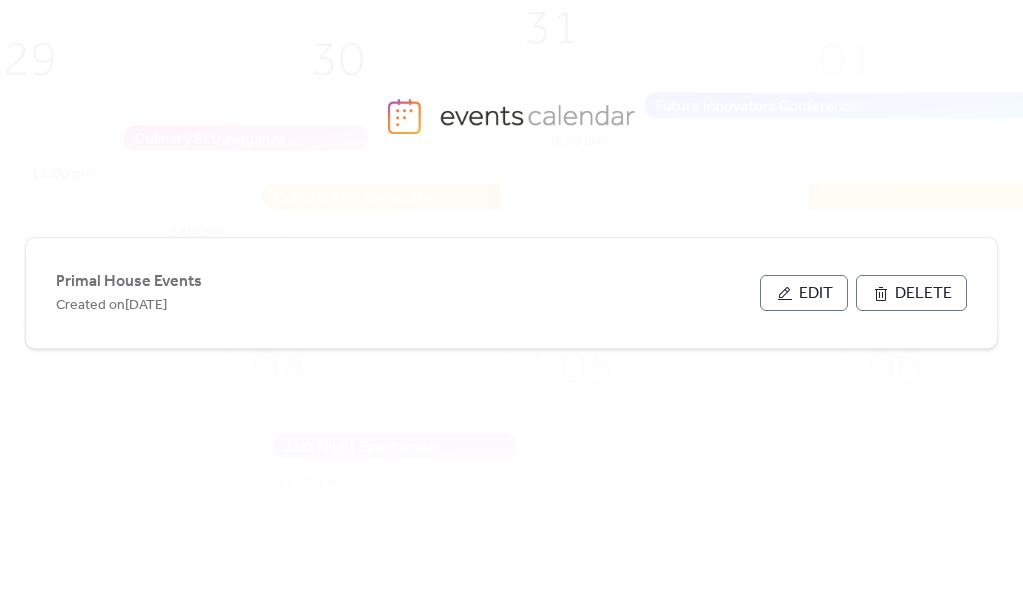 click on "Edit" at bounding box center (816, 294) 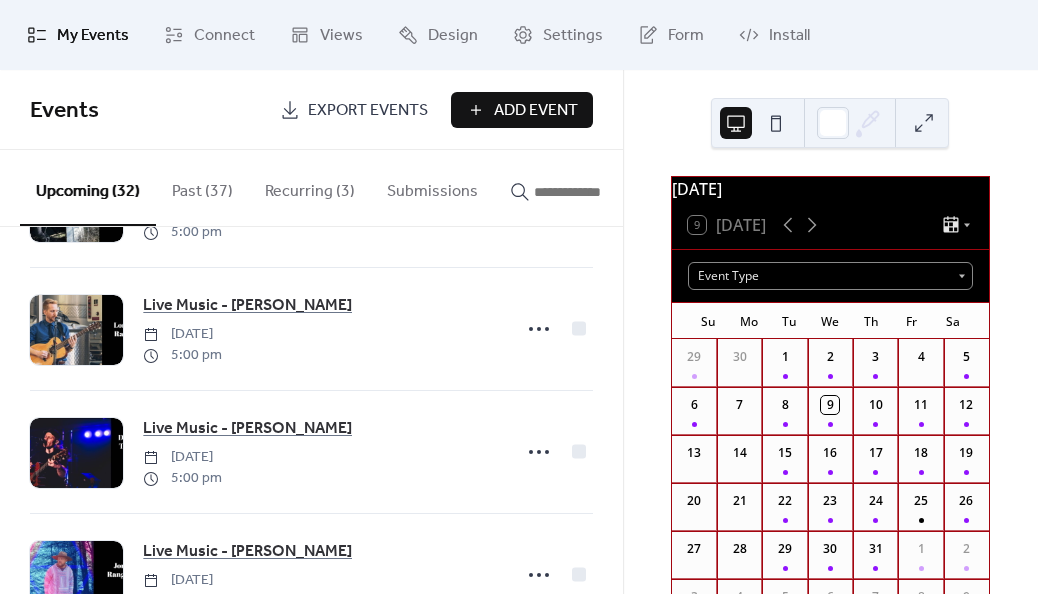 scroll, scrollTop: 0, scrollLeft: 0, axis: both 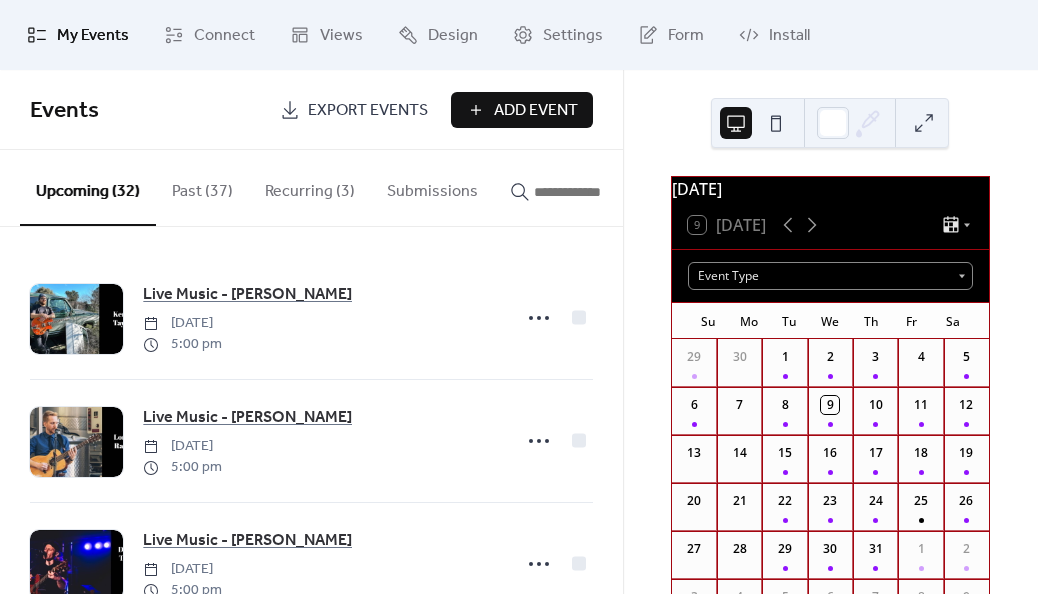 click on "Past  (37)" at bounding box center (202, 187) 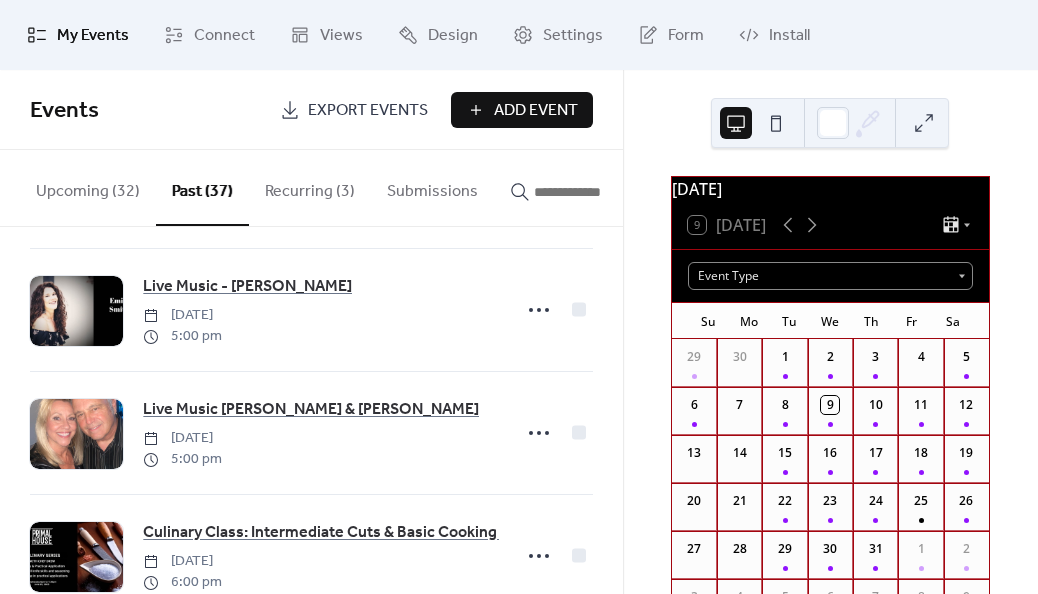 scroll, scrollTop: 1500, scrollLeft: 0, axis: vertical 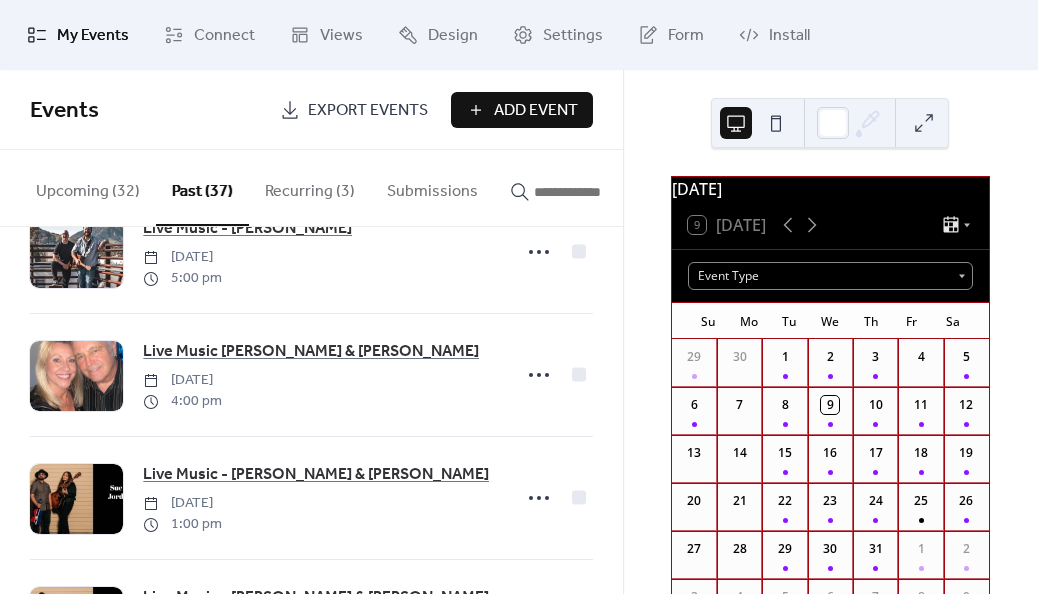 click 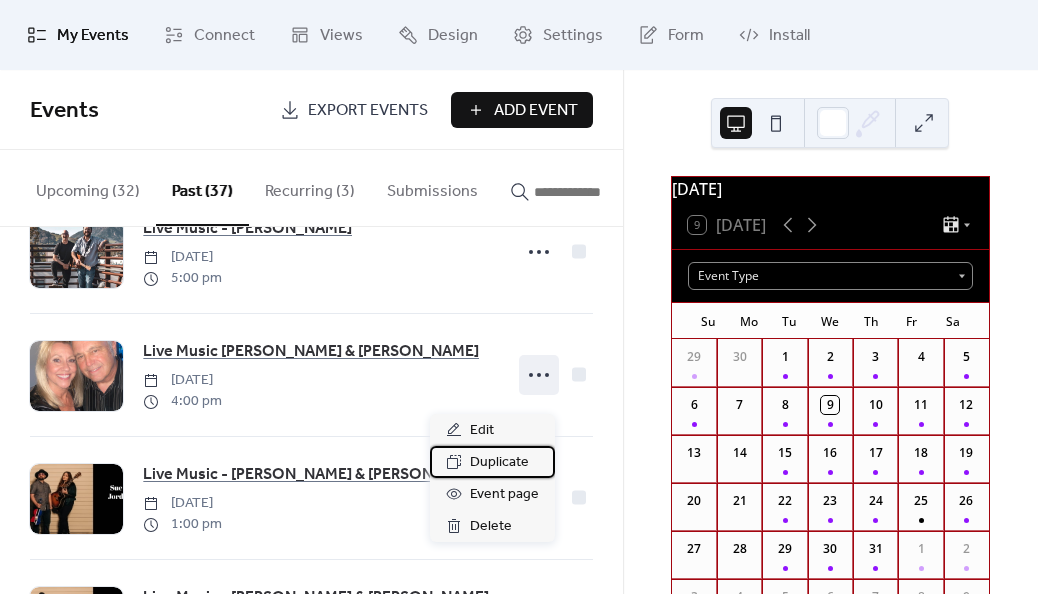 click on "Duplicate" at bounding box center (499, 463) 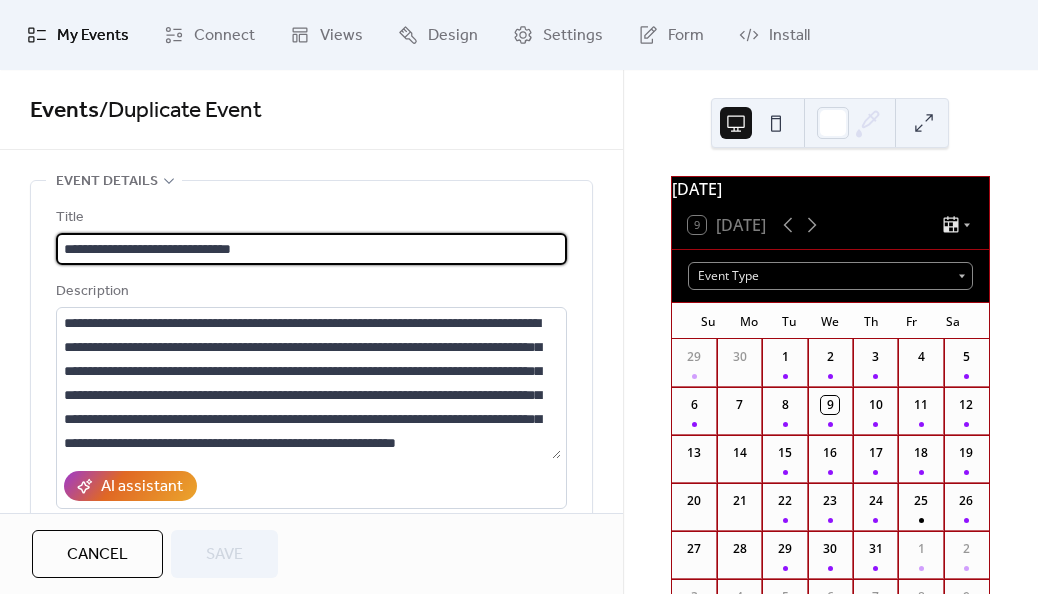 scroll, scrollTop: 216, scrollLeft: 0, axis: vertical 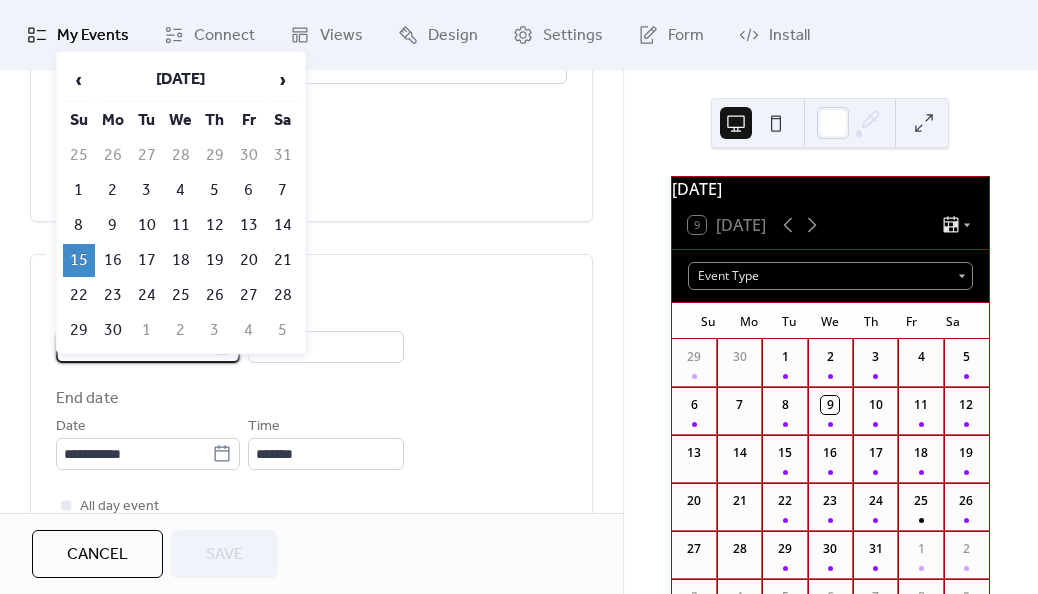 click on "**********" at bounding box center [134, 347] 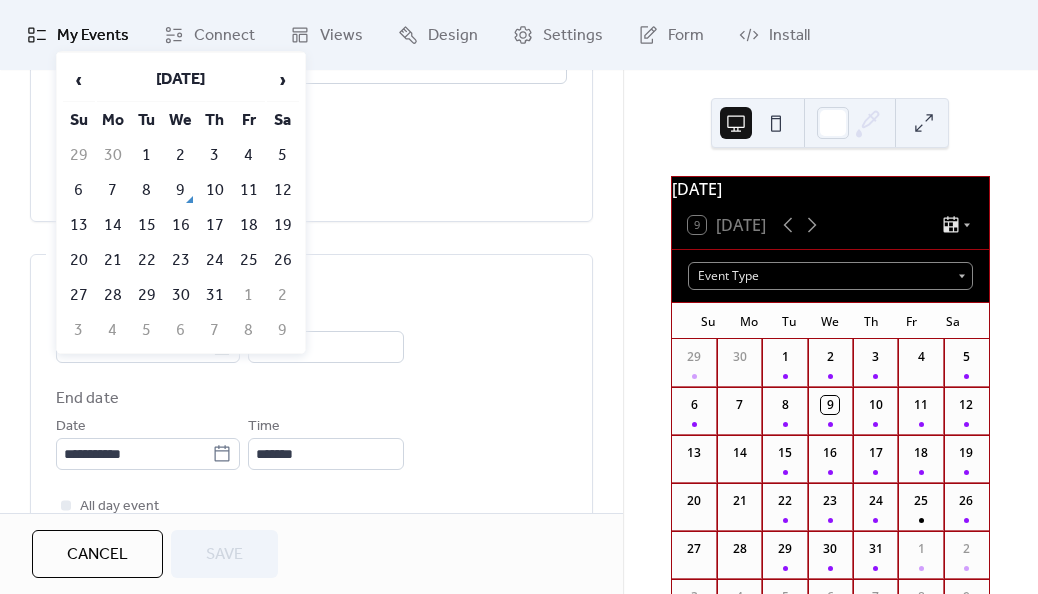 click on "›" at bounding box center [283, 80] 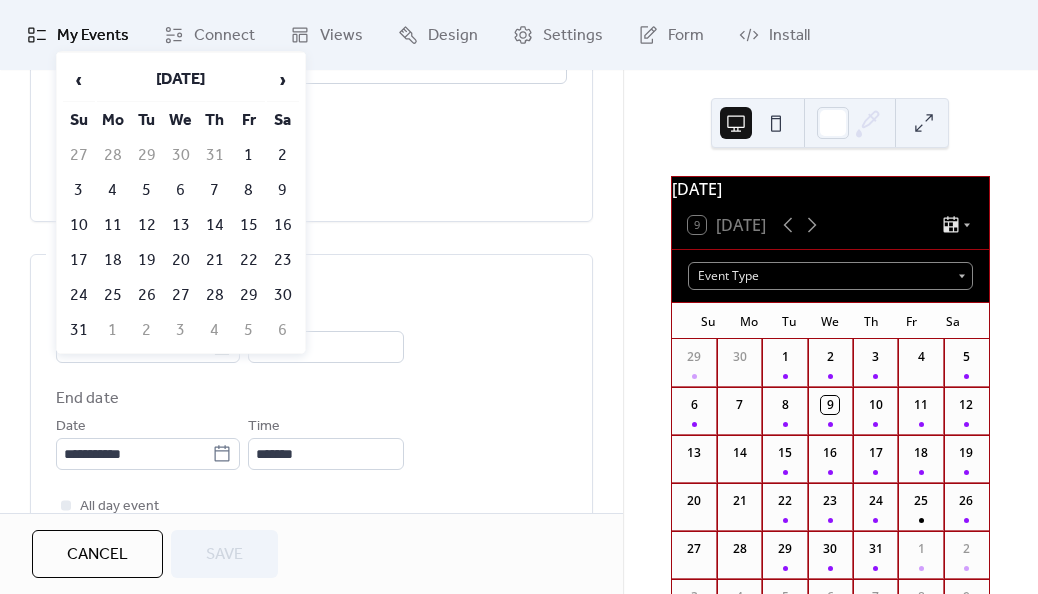 click on "16" at bounding box center (283, 225) 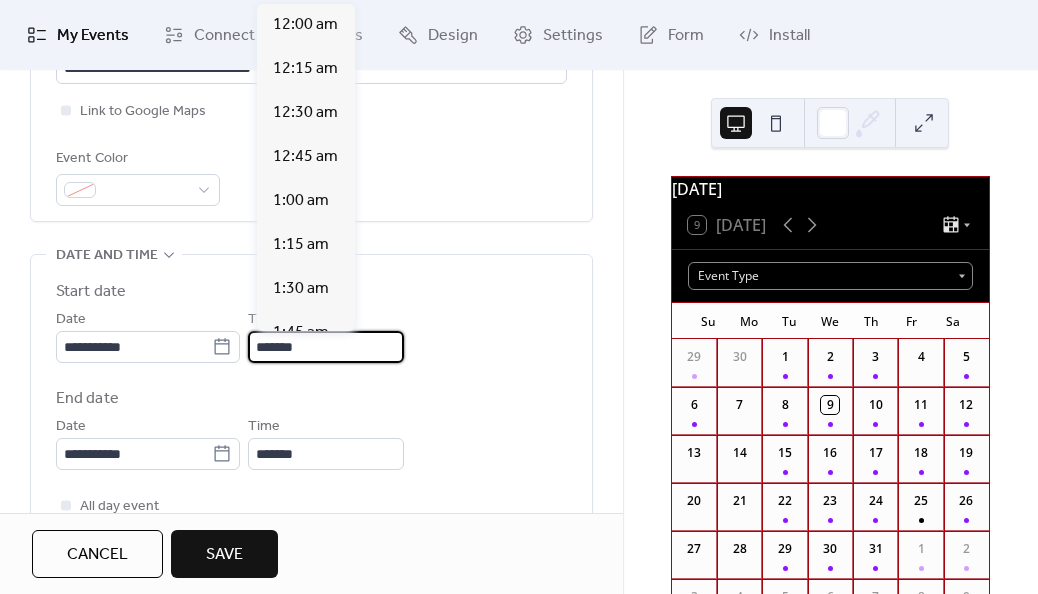 click on "*******" at bounding box center (326, 347) 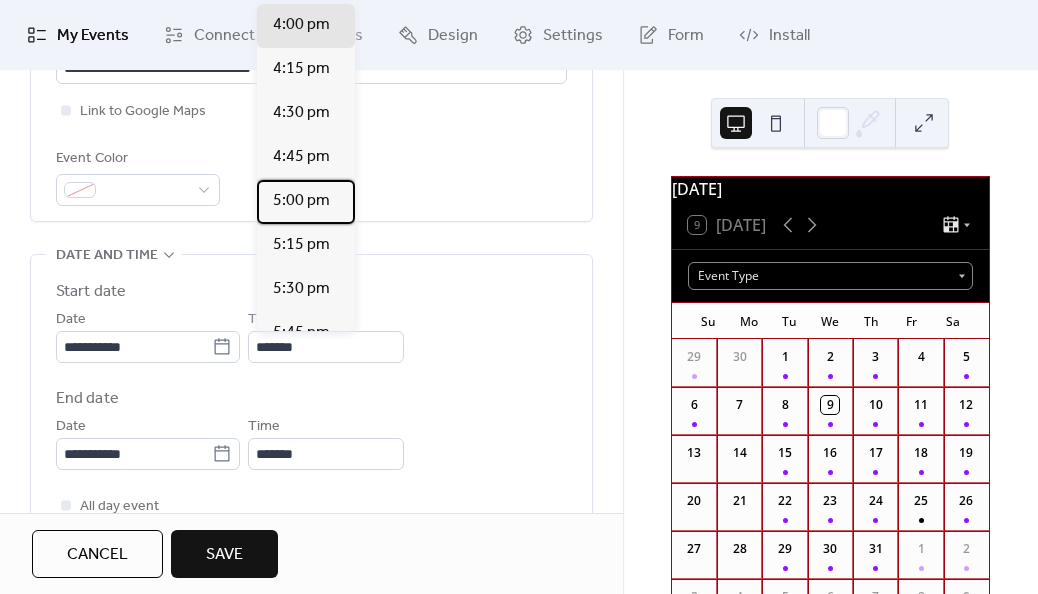 click on "5:00 pm" at bounding box center (301, 201) 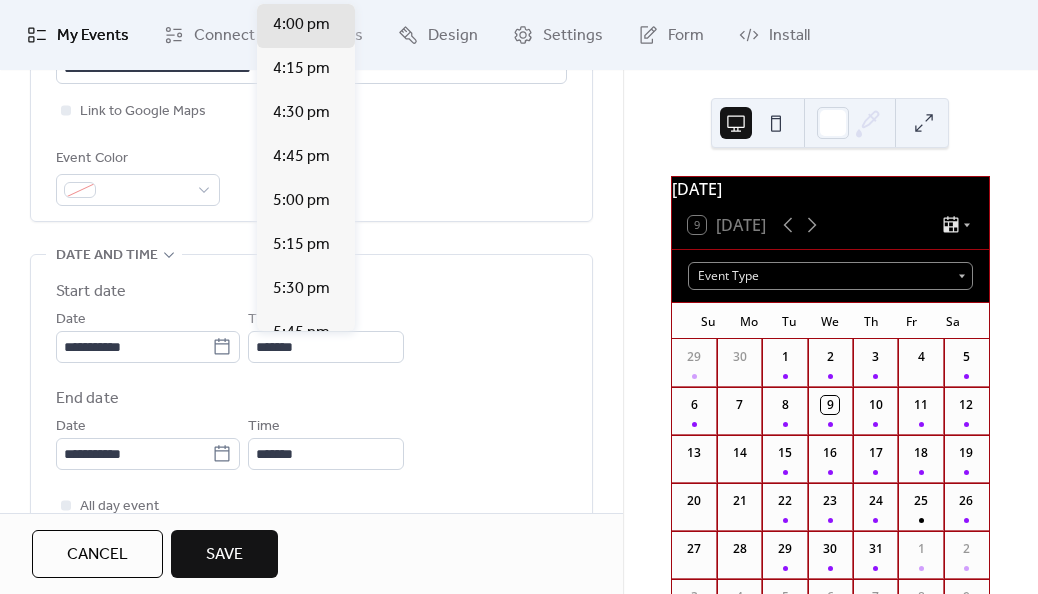 type on "*******" 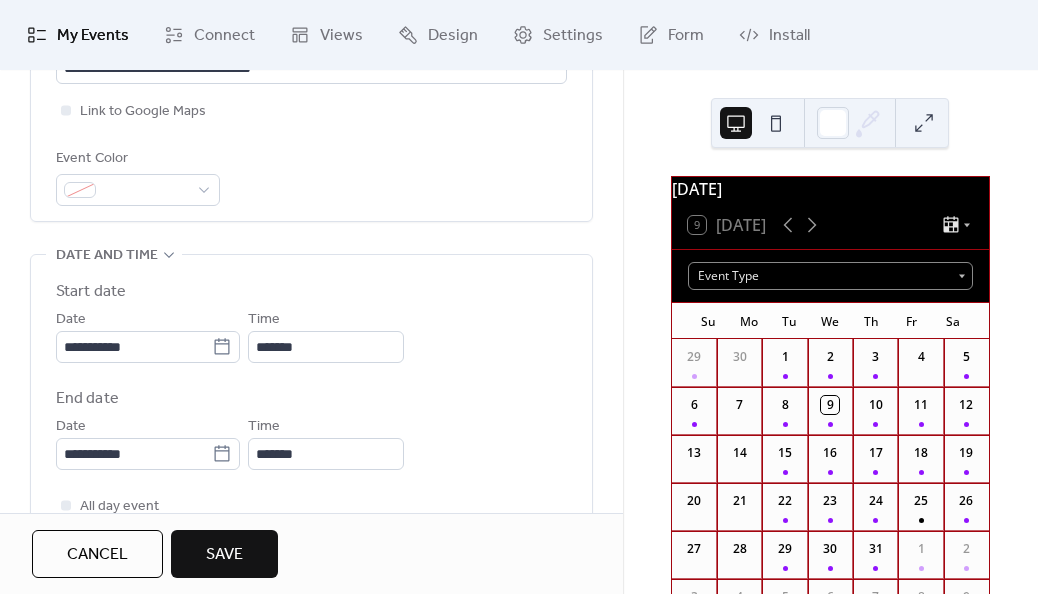click on "Save" at bounding box center [224, 554] 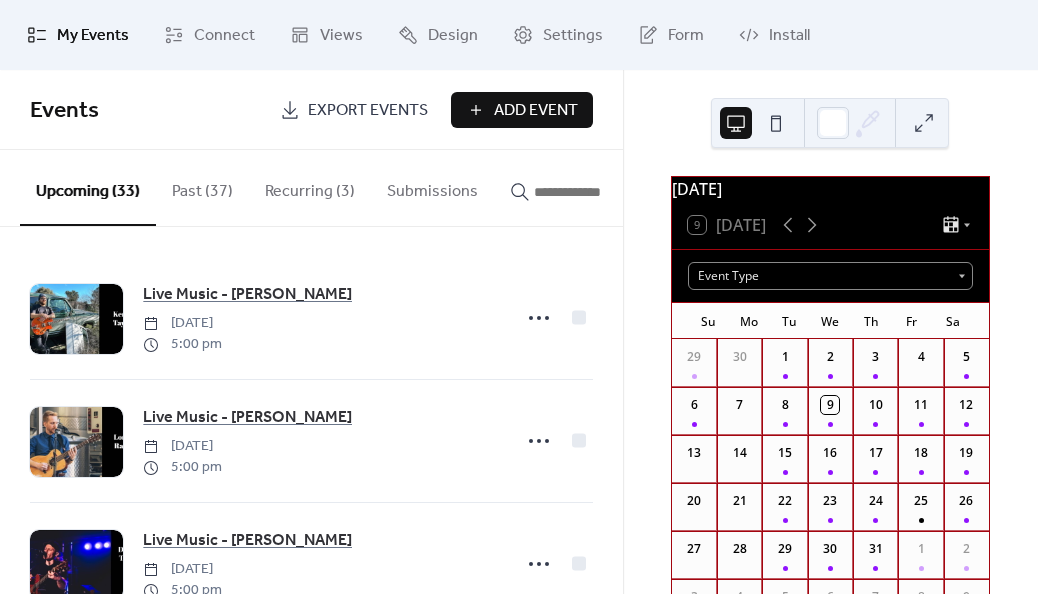 click 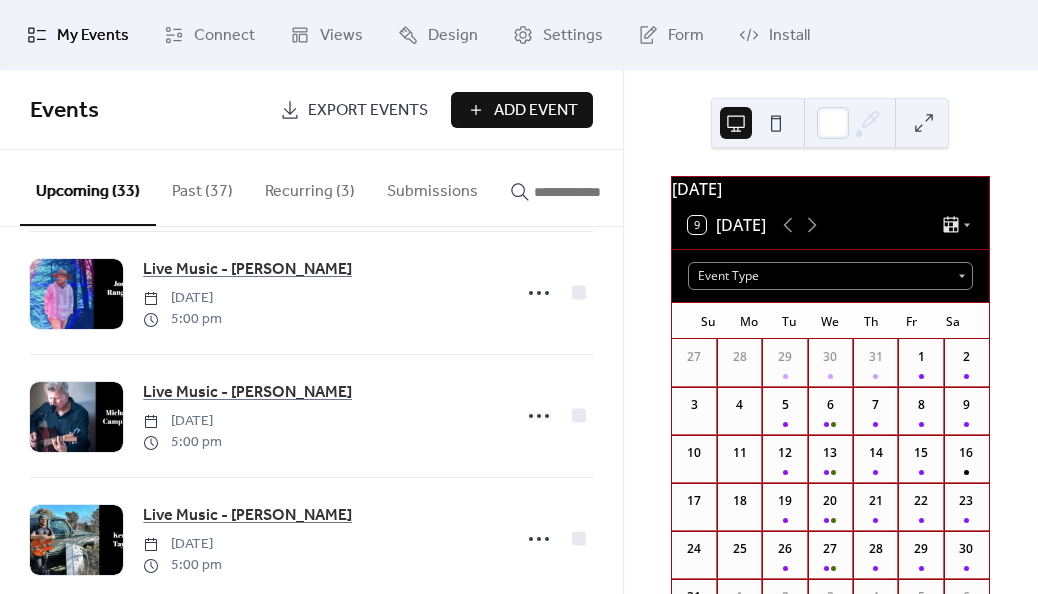 scroll, scrollTop: 392, scrollLeft: 0, axis: vertical 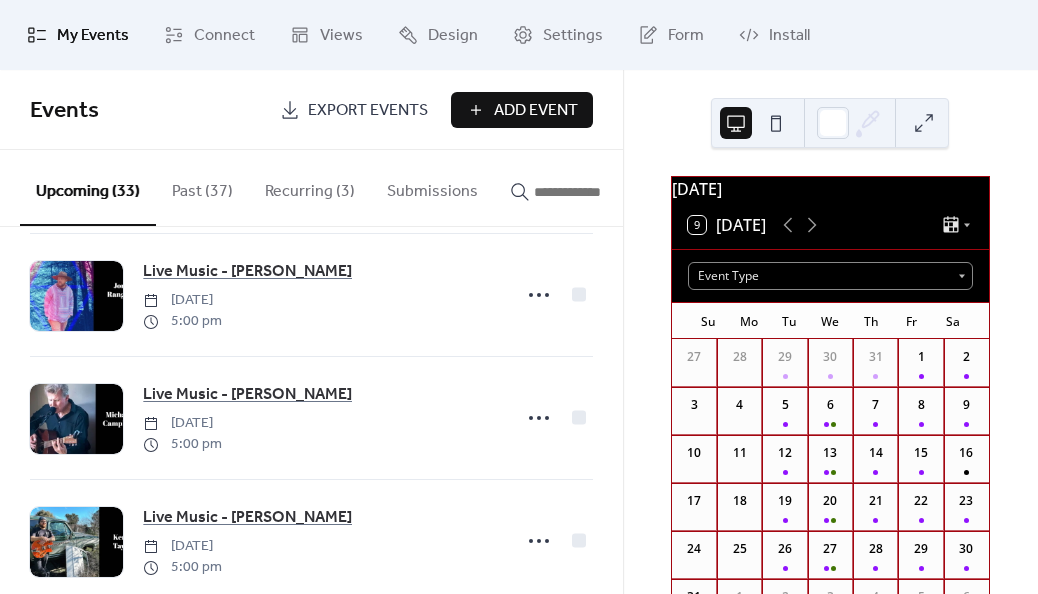 click 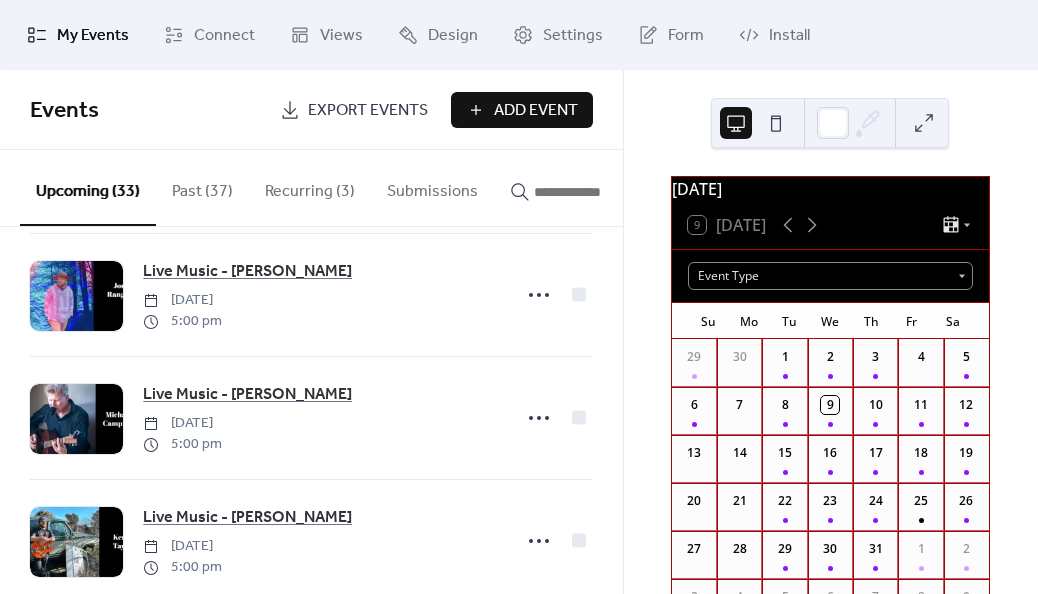click on "Past  (37)" at bounding box center [202, 187] 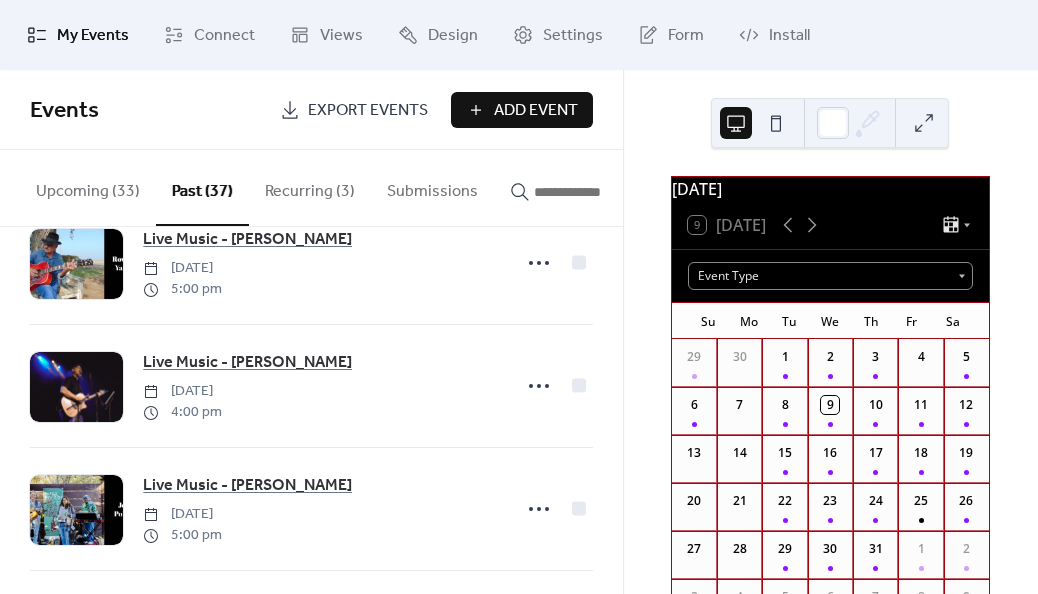 scroll, scrollTop: 2769, scrollLeft: 0, axis: vertical 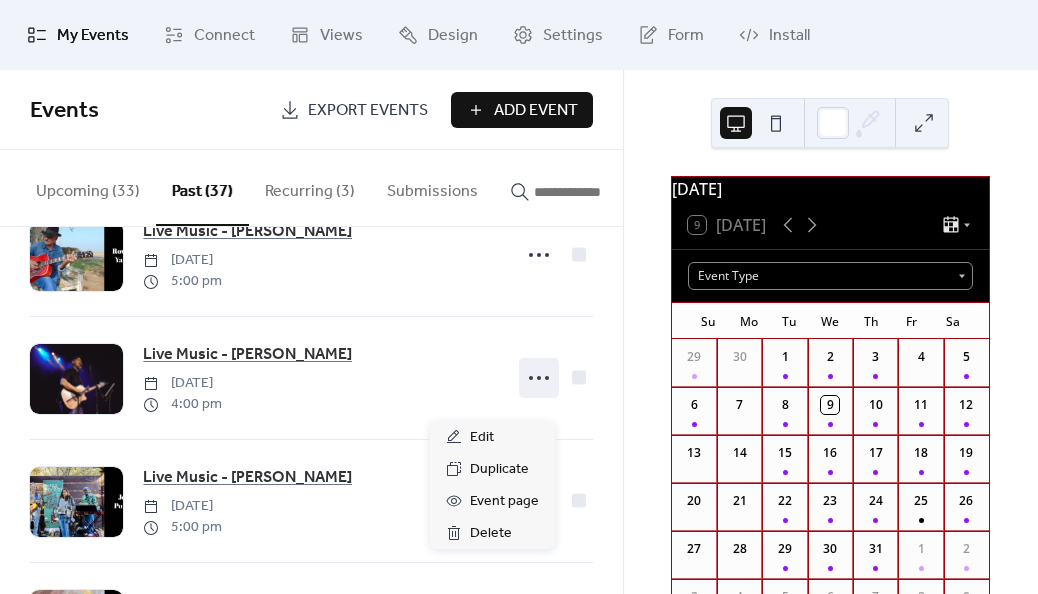 click 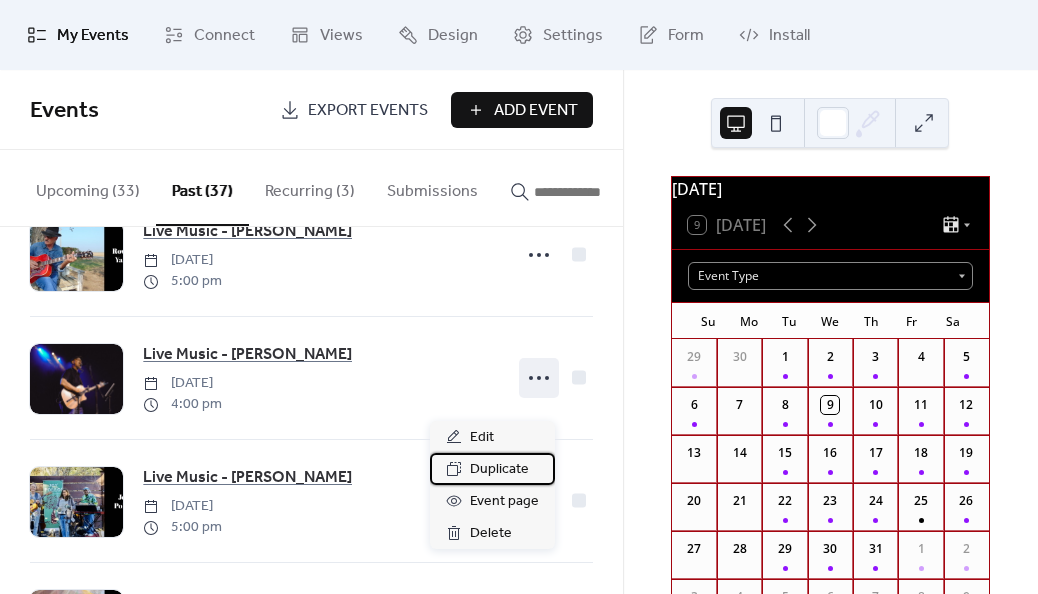 click on "Duplicate" at bounding box center (499, 470) 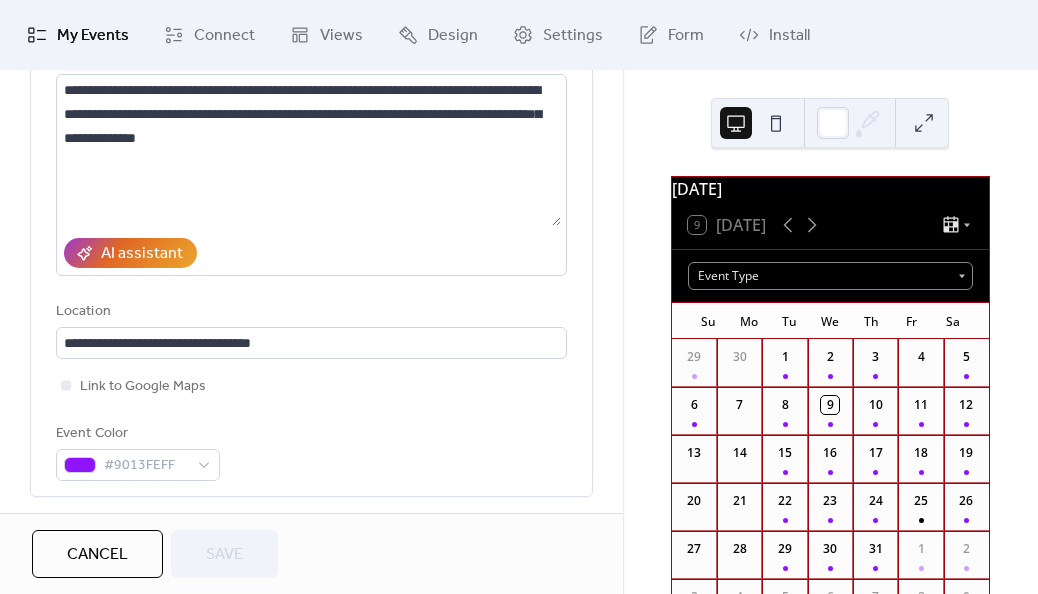 scroll, scrollTop: 424, scrollLeft: 0, axis: vertical 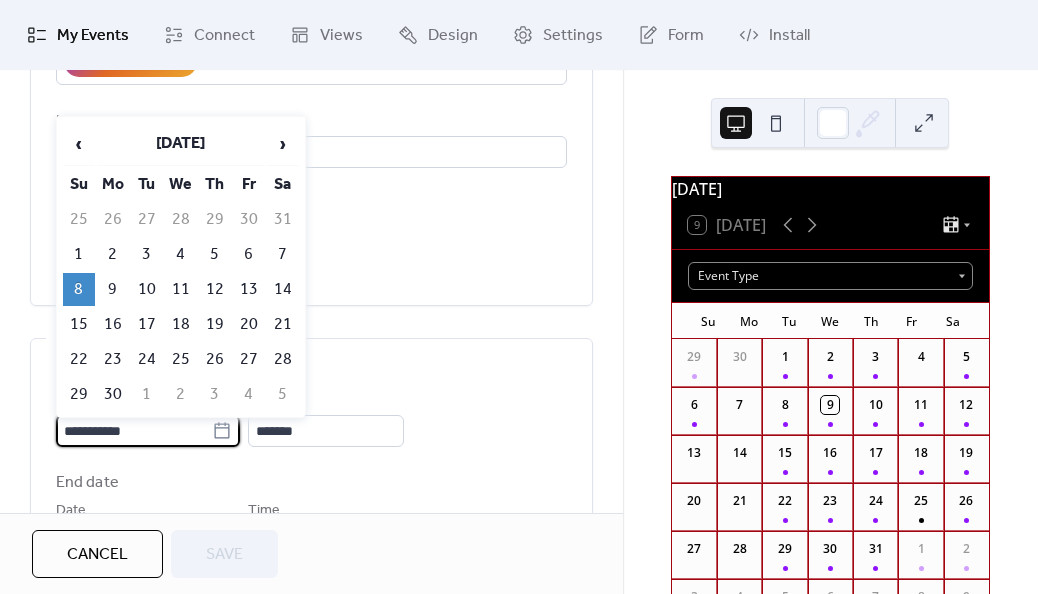 click on "**********" at bounding box center [134, 431] 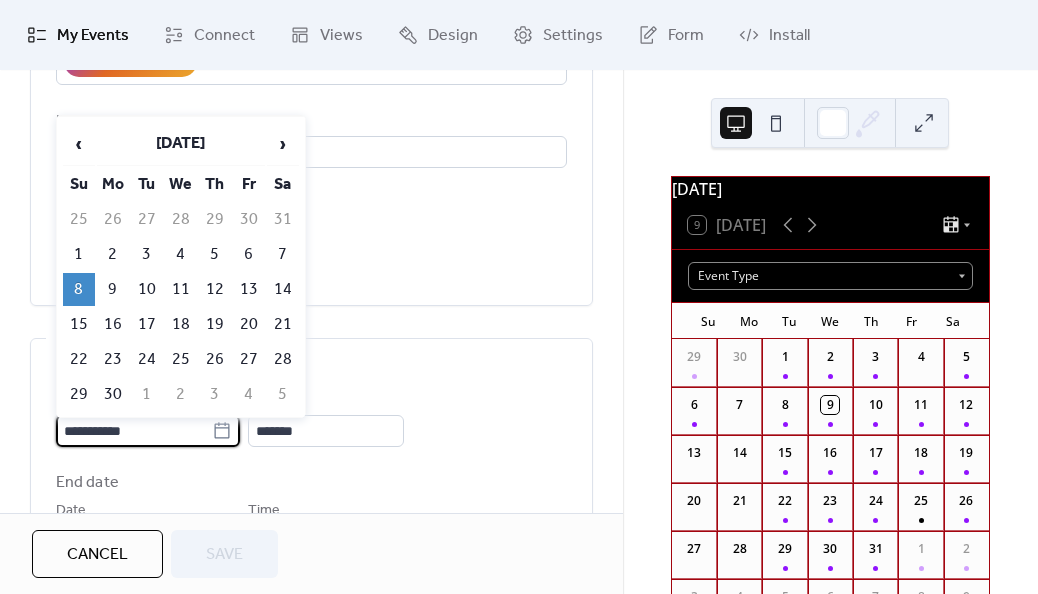 click on "›" at bounding box center (283, 144) 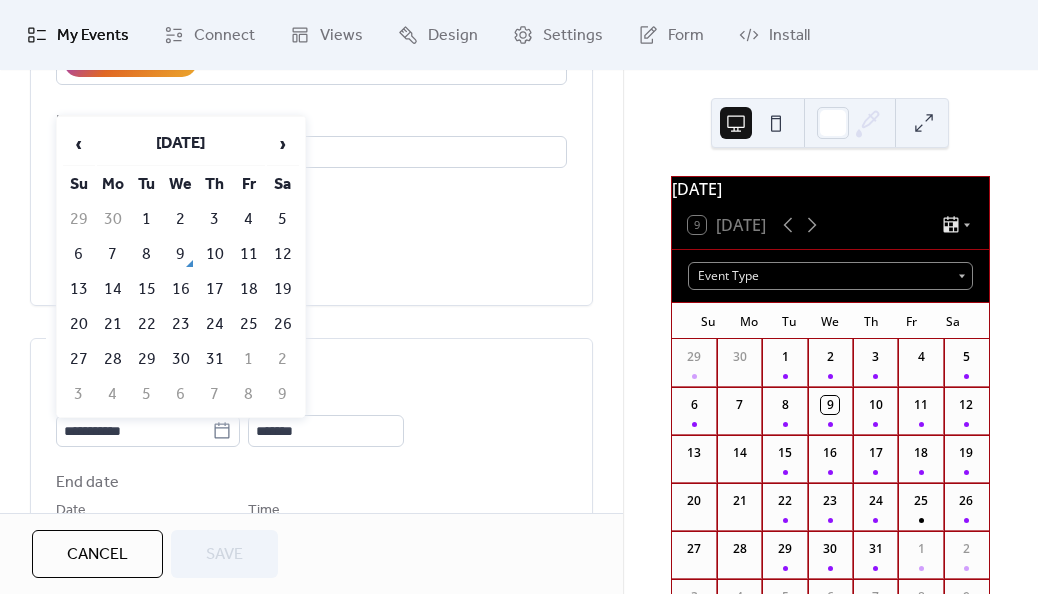 click on "13" at bounding box center [79, 289] 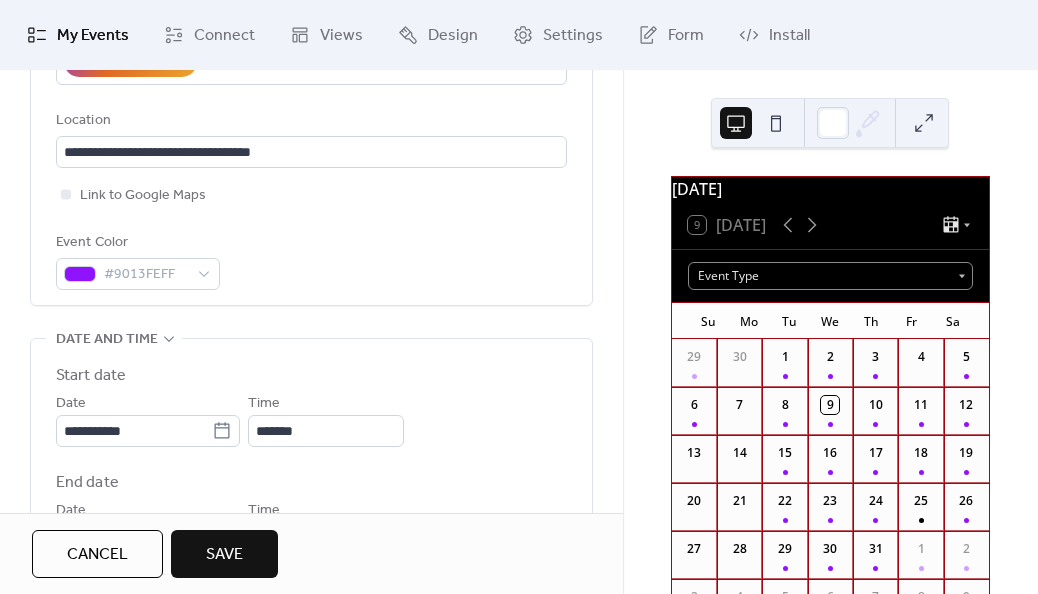 type on "**********" 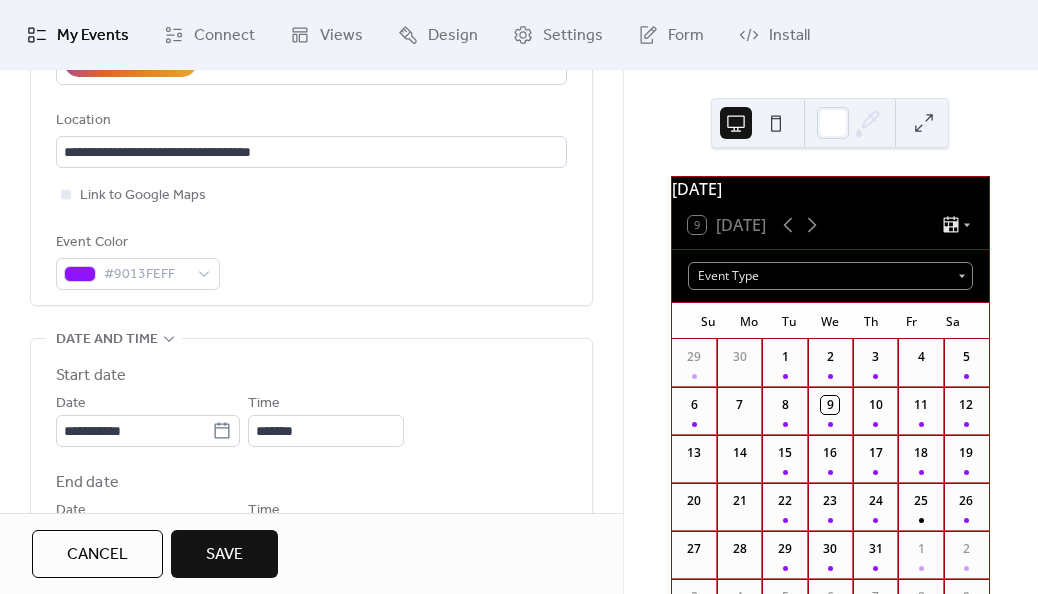 scroll, scrollTop: 525, scrollLeft: 0, axis: vertical 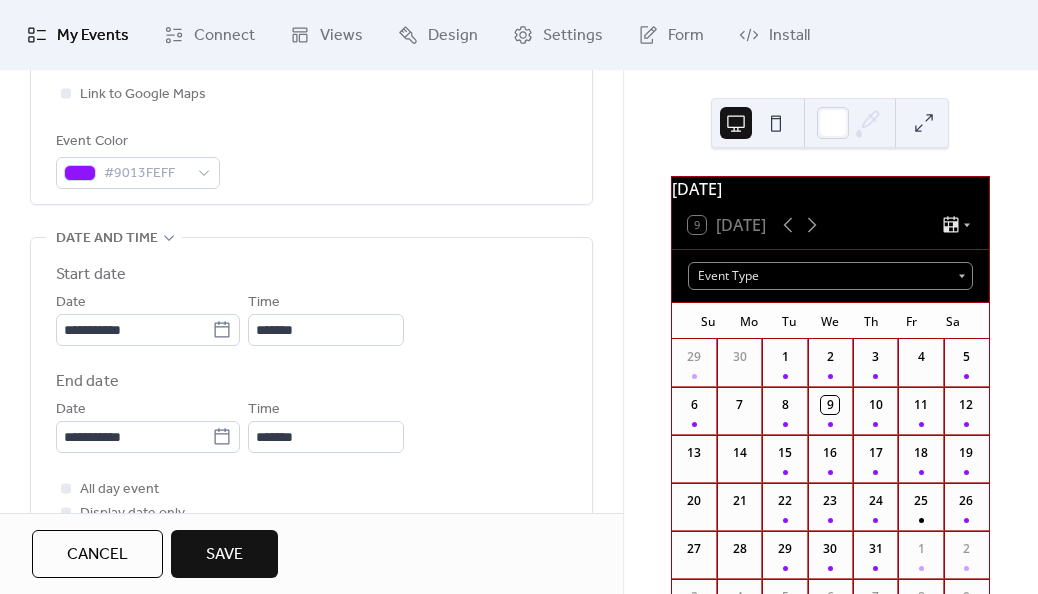 click on "Save" at bounding box center [224, 555] 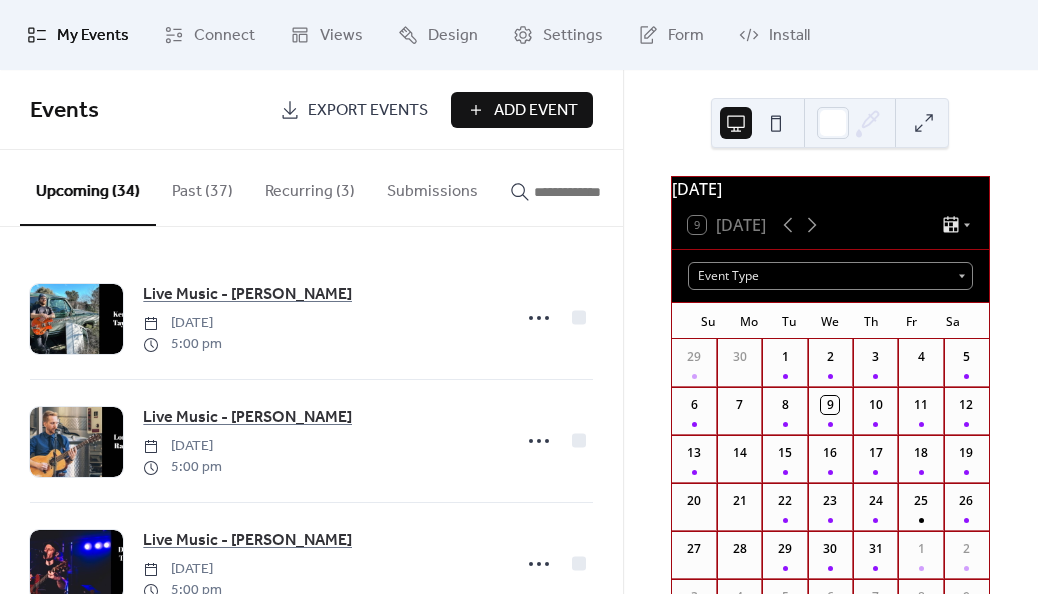 click on "Past  (37)" at bounding box center (202, 187) 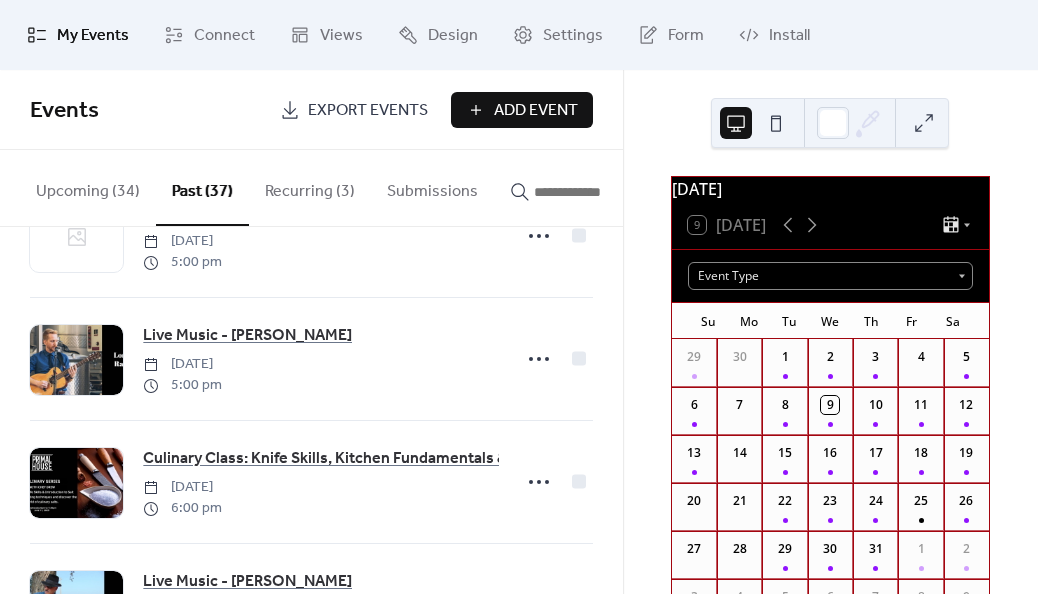 scroll, scrollTop: 2417, scrollLeft: 0, axis: vertical 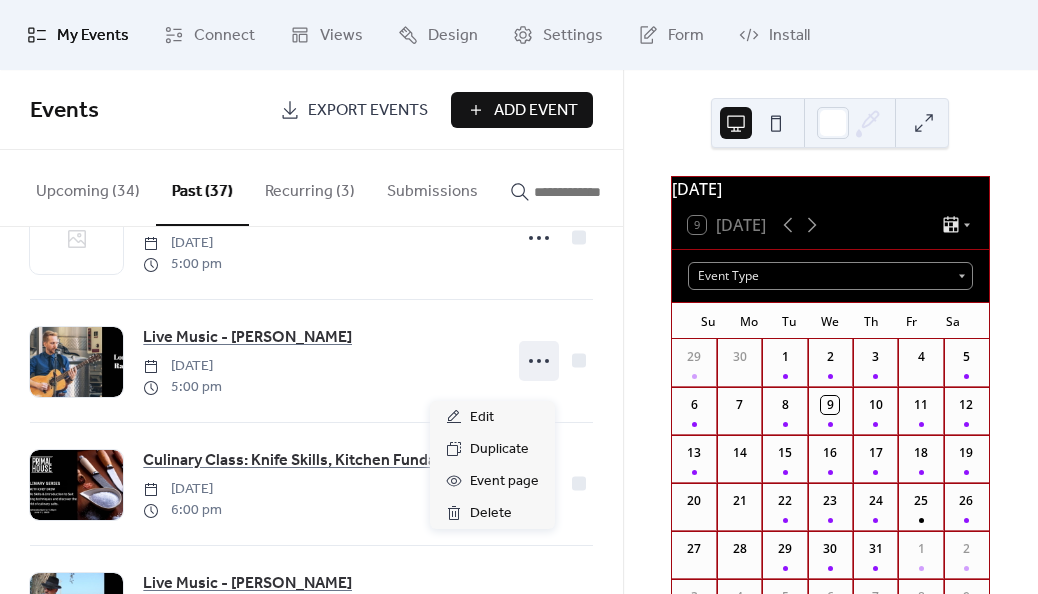click 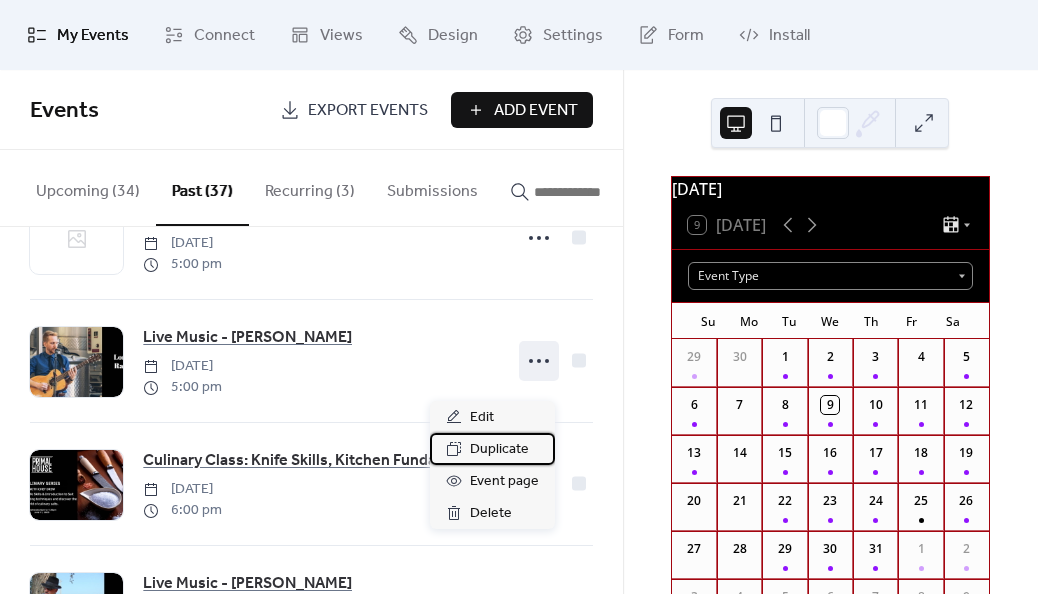 click on "Duplicate" at bounding box center [499, 450] 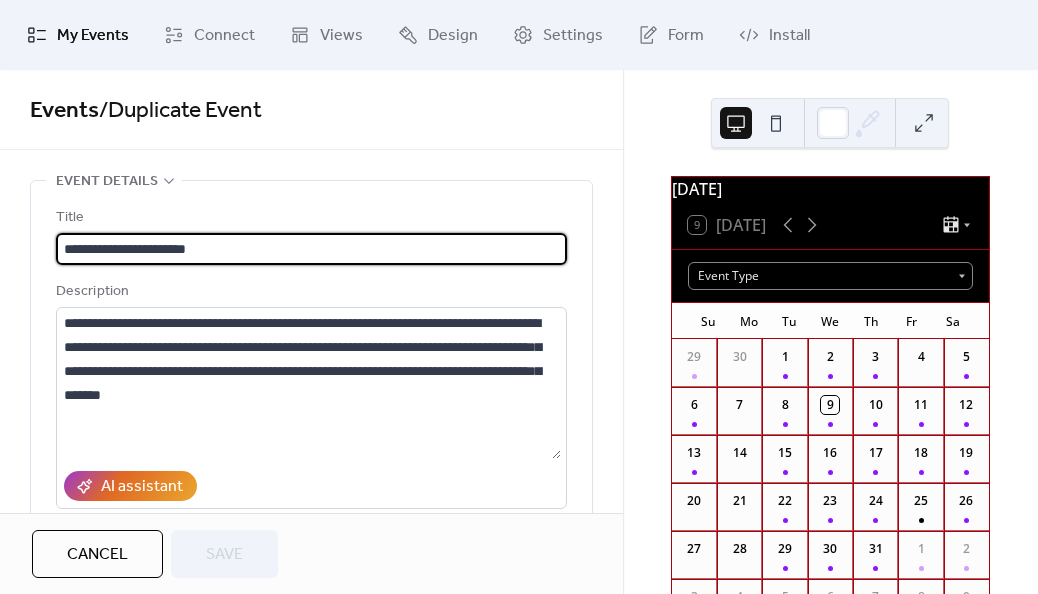 scroll, scrollTop: 0, scrollLeft: 0, axis: both 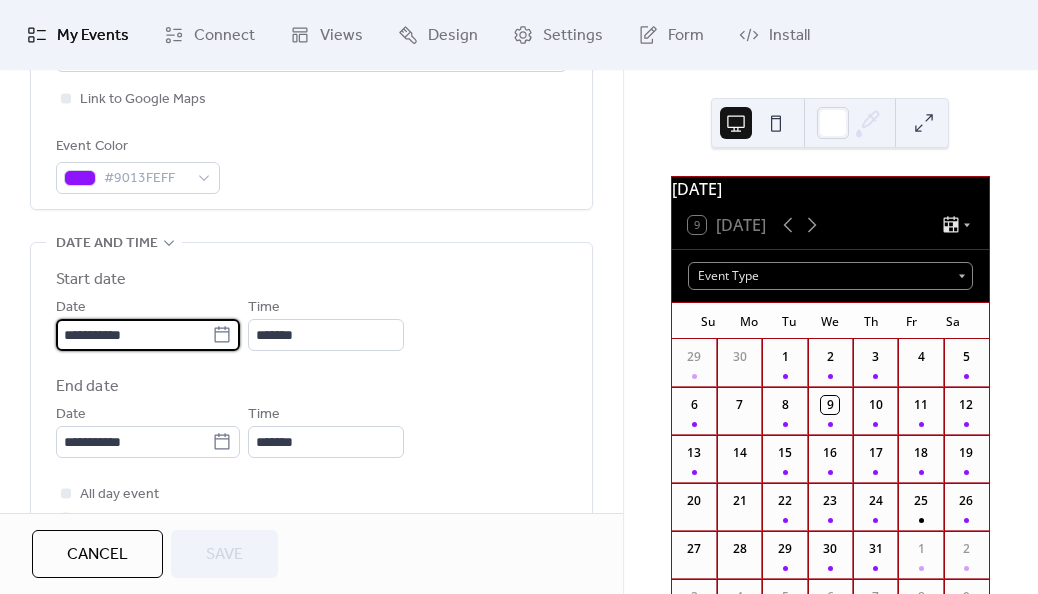 click on "**********" at bounding box center (134, 335) 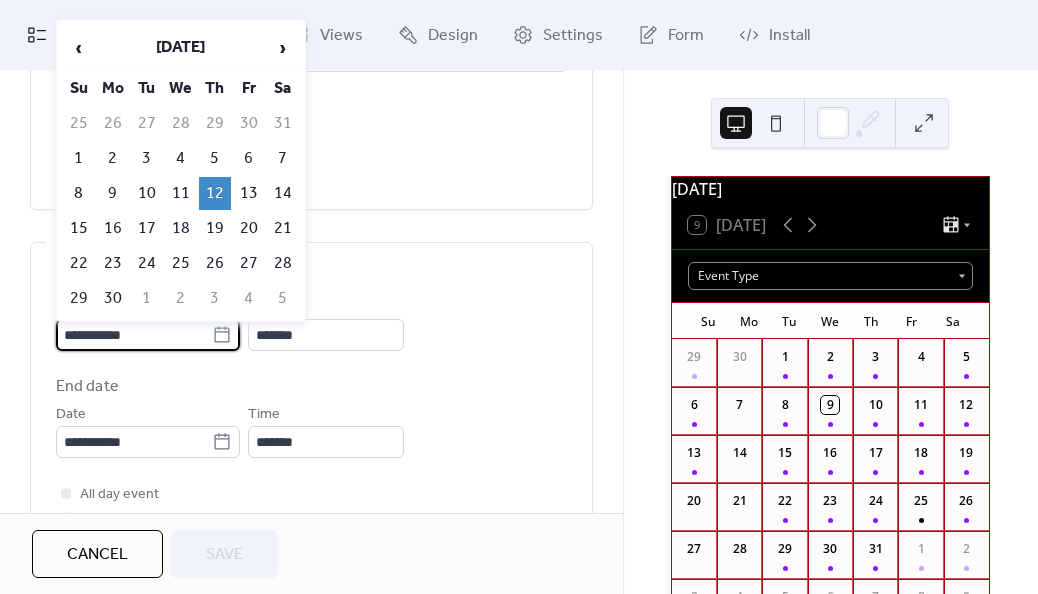 click on "›" at bounding box center (283, 48) 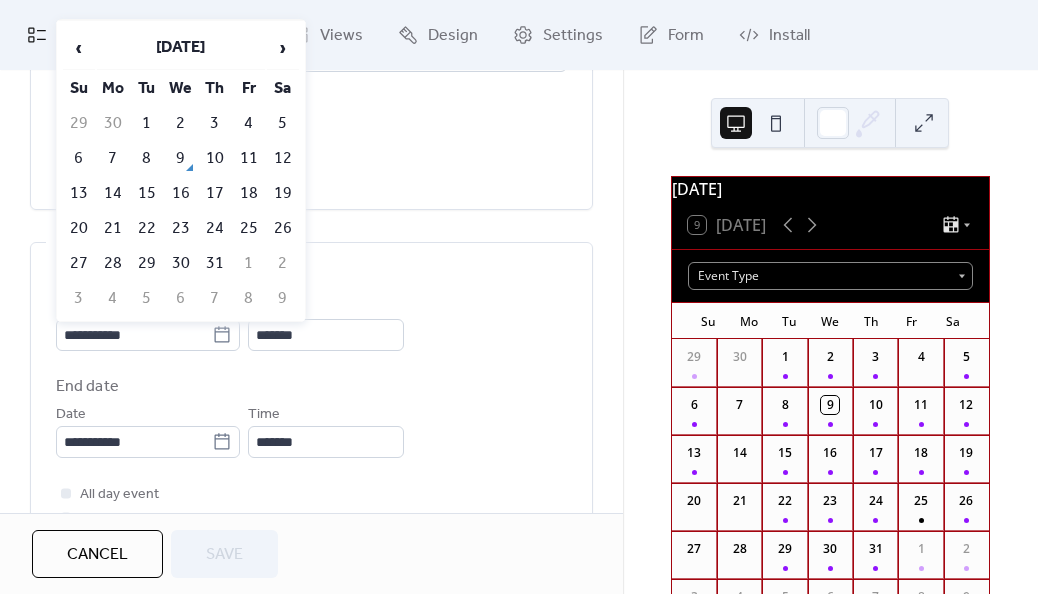click on "20" at bounding box center (79, 228) 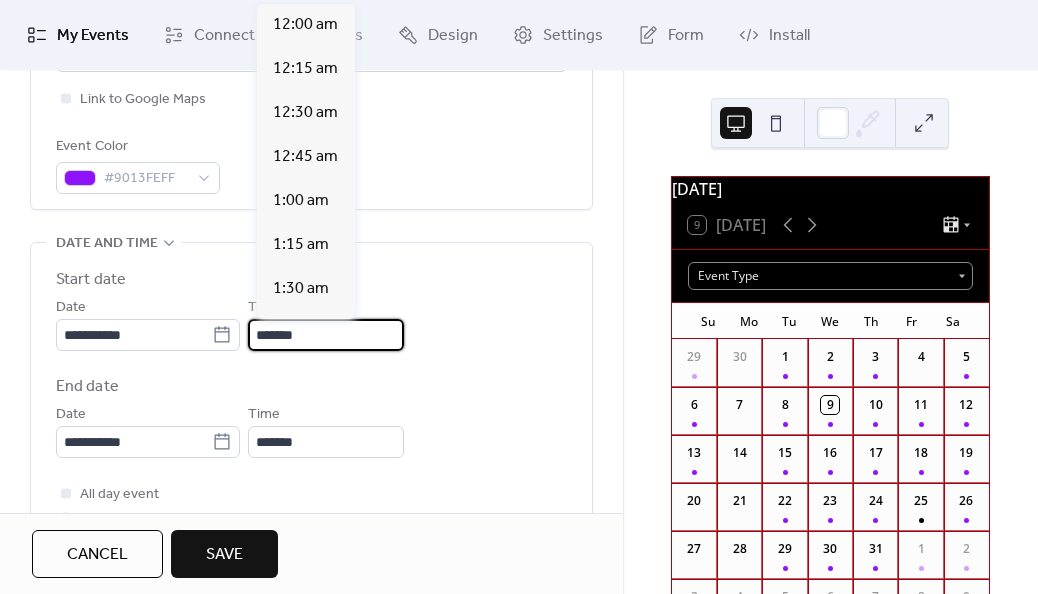 click on "*******" at bounding box center [326, 335] 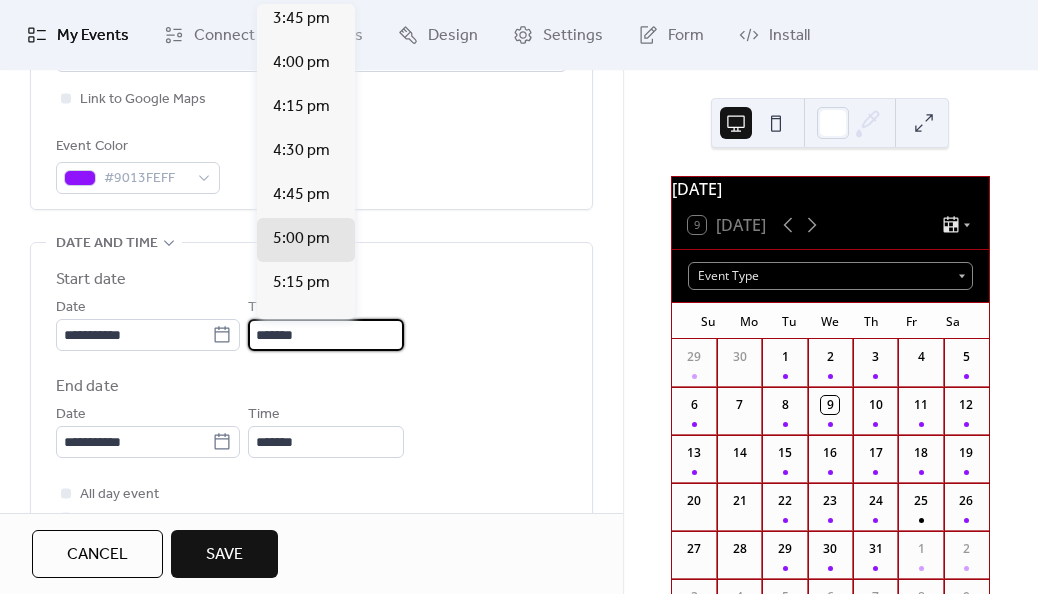 scroll, scrollTop: 2777, scrollLeft: 0, axis: vertical 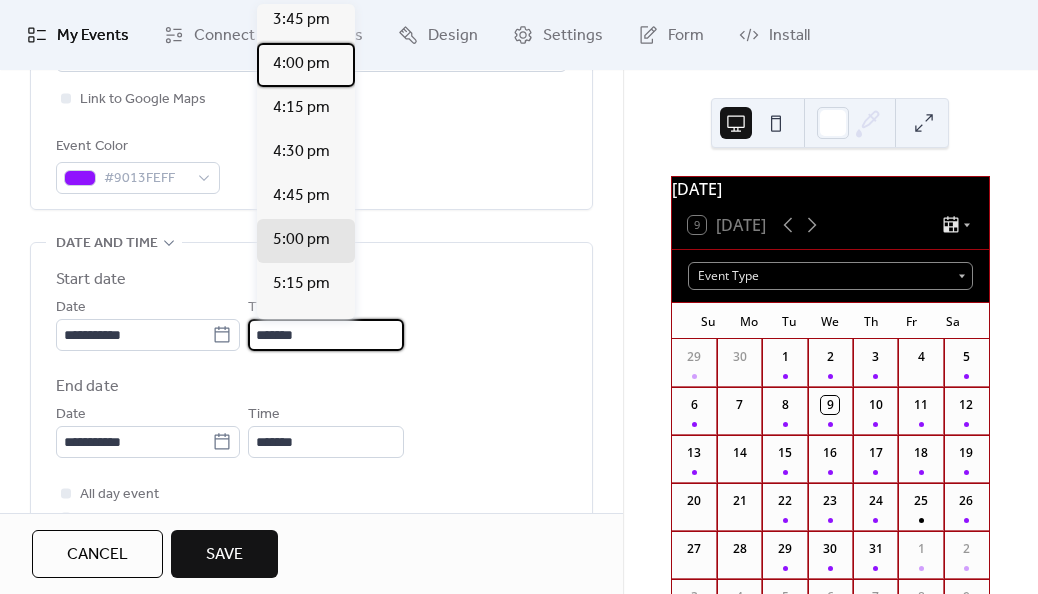 click on "4:00 pm" at bounding box center (301, 64) 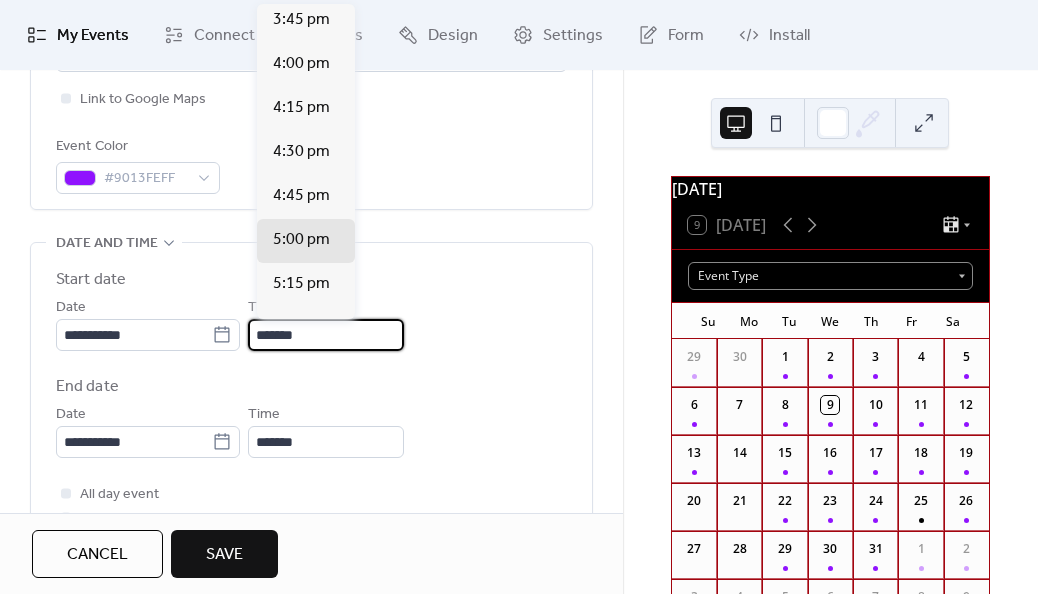 type on "*******" 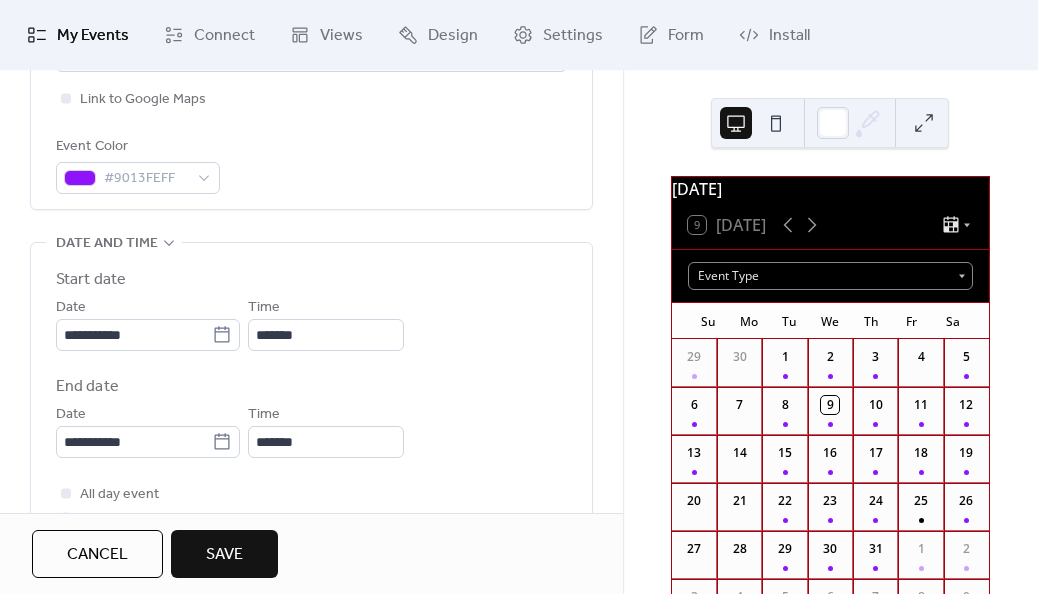 click on "Save" at bounding box center [224, 555] 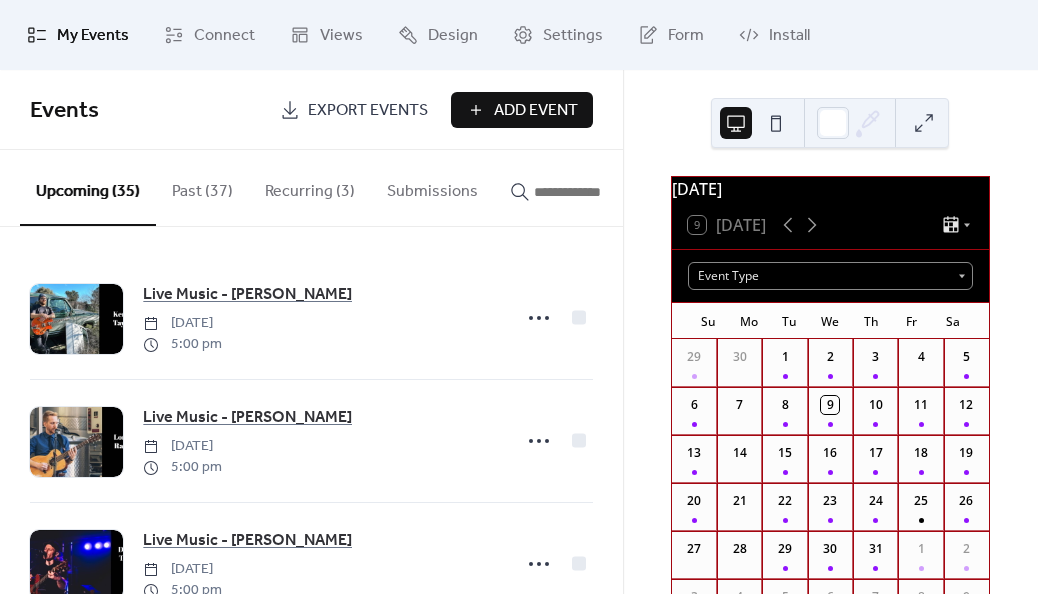 click 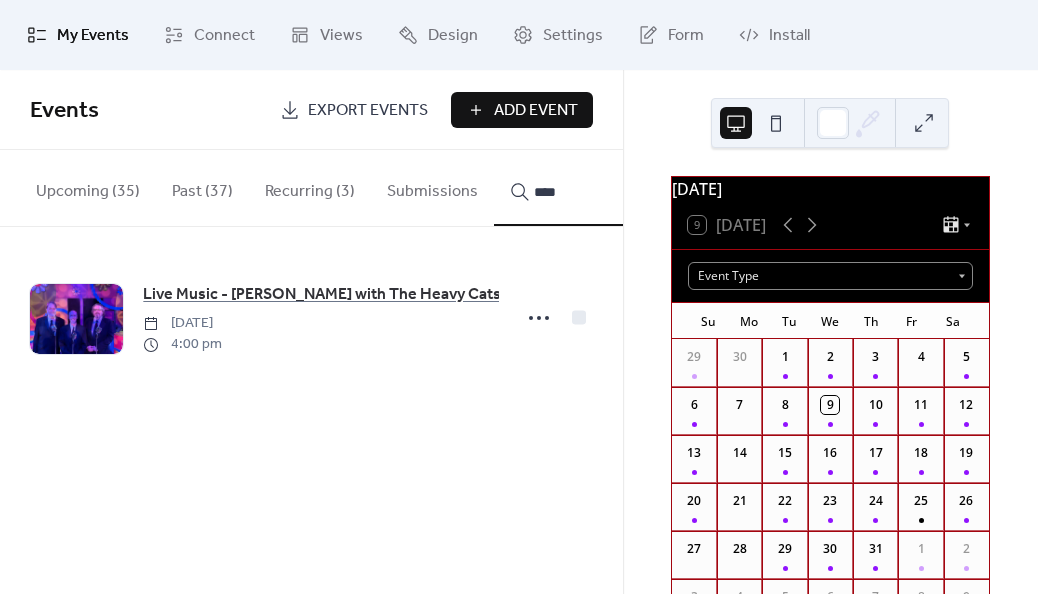 type on "****" 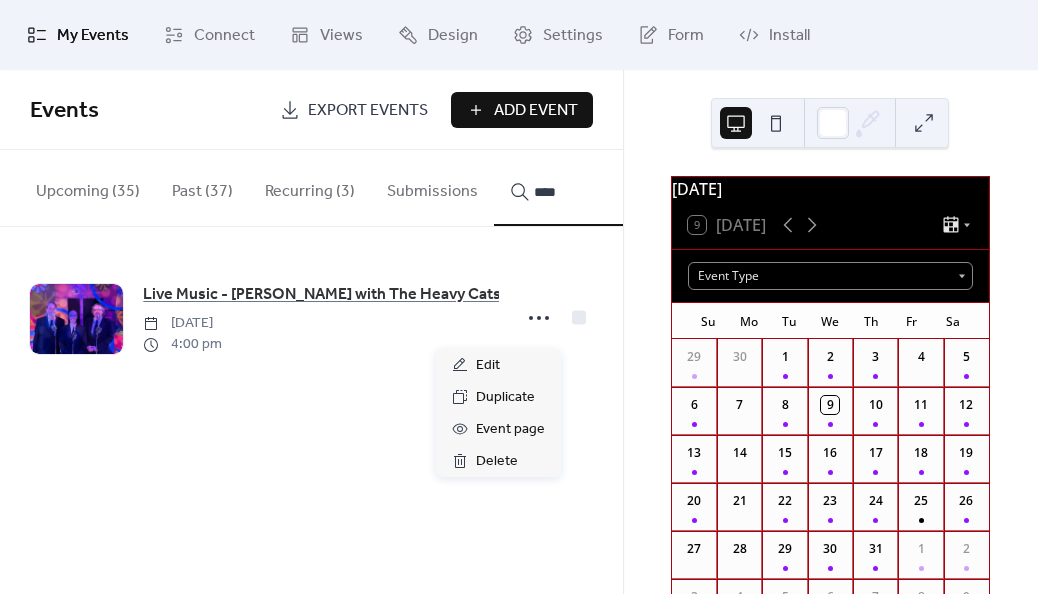 click 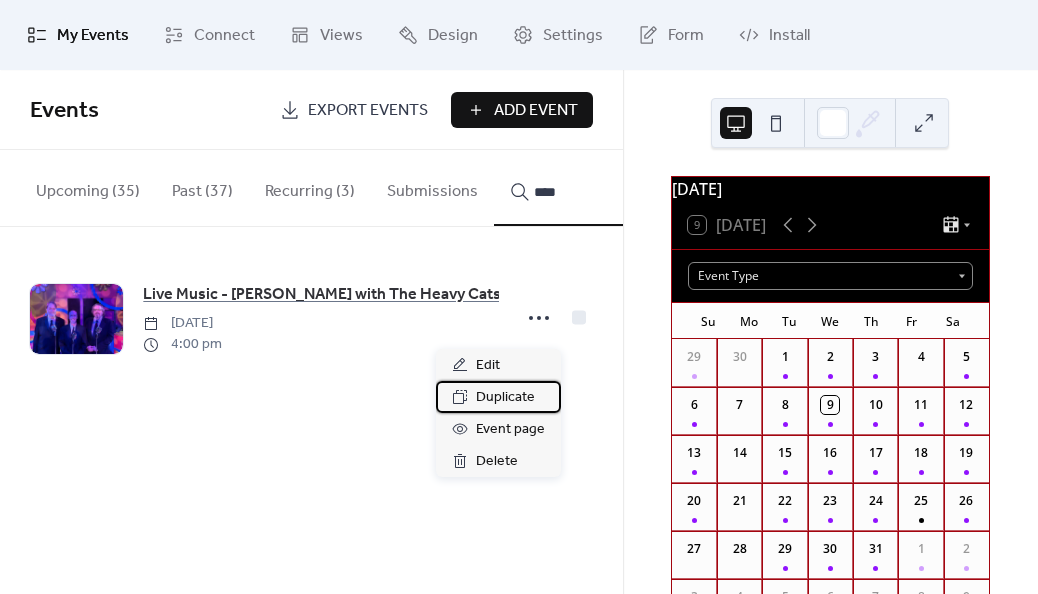 click on "Duplicate" at bounding box center (505, 398) 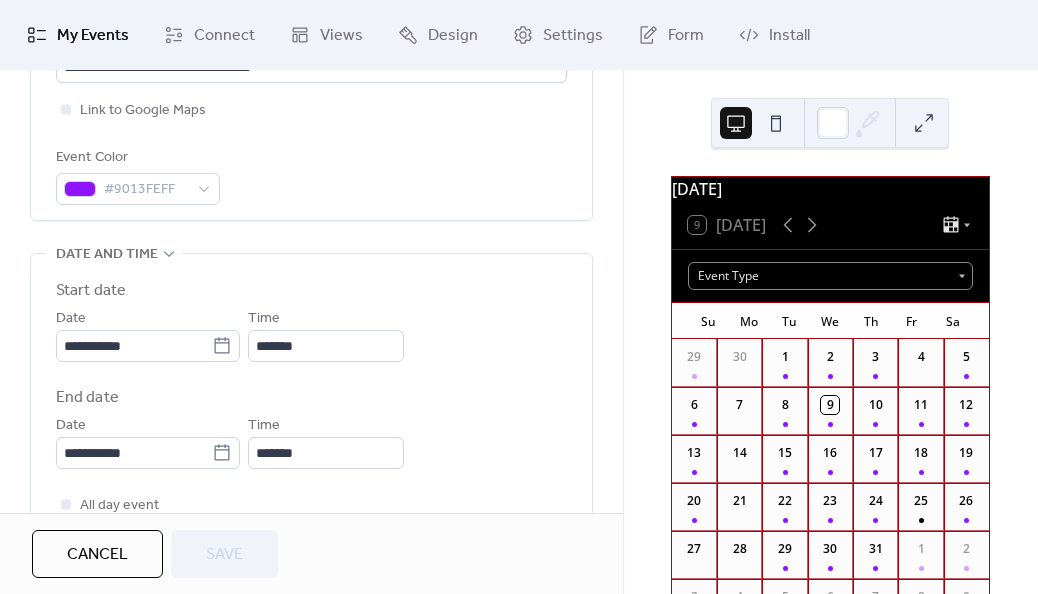 scroll, scrollTop: 511, scrollLeft: 0, axis: vertical 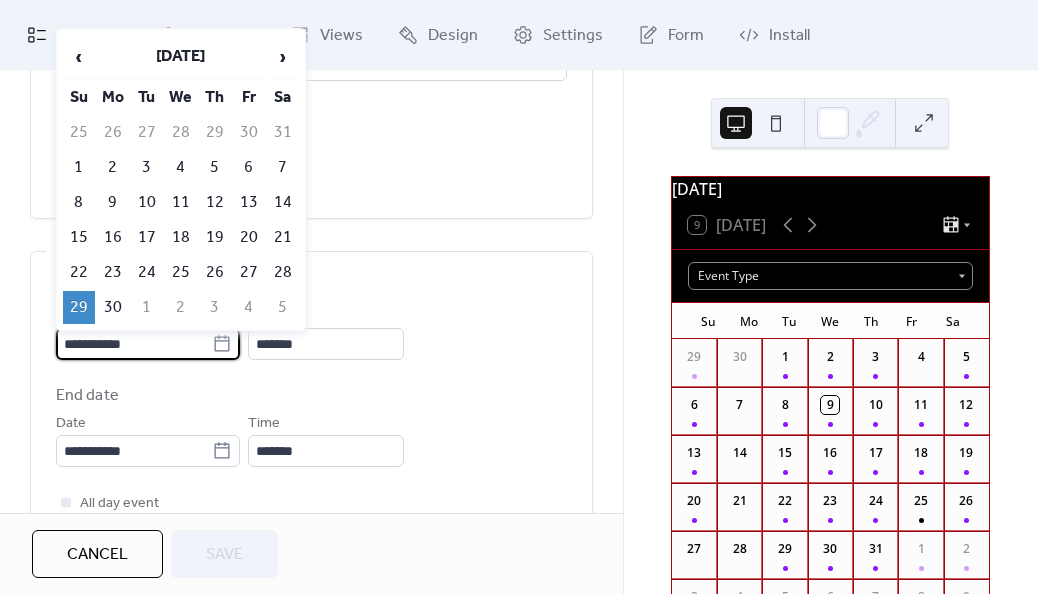 click on "**********" at bounding box center [134, 344] 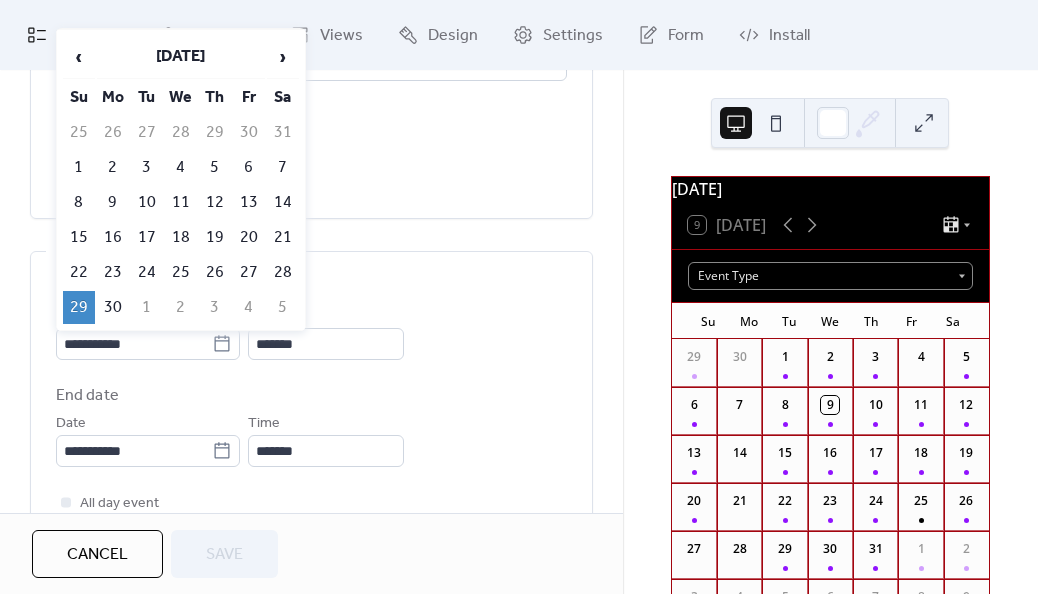 click on "›" at bounding box center [283, 57] 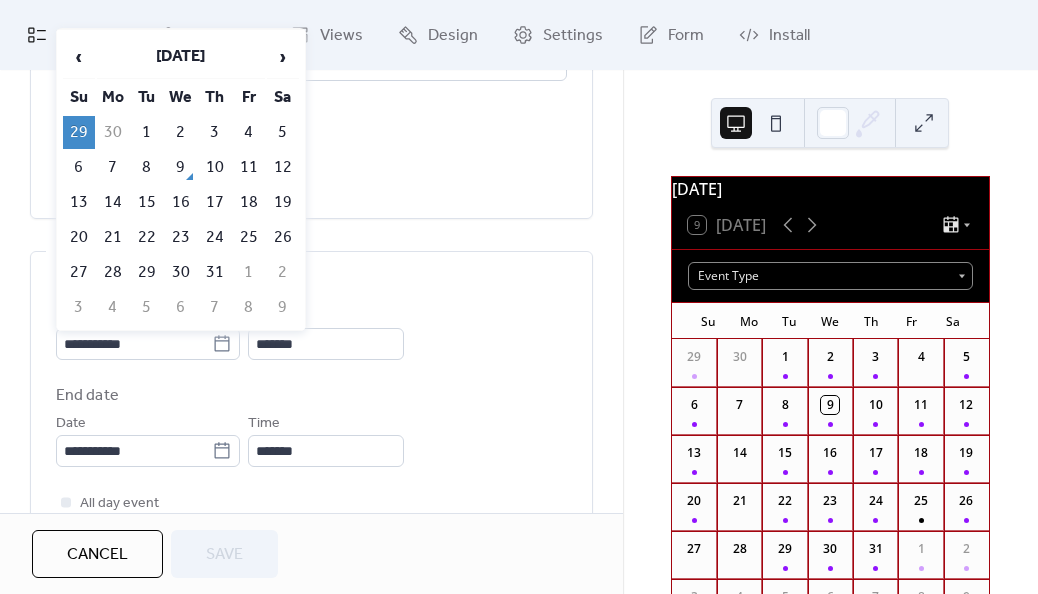 click on "27" at bounding box center [79, 272] 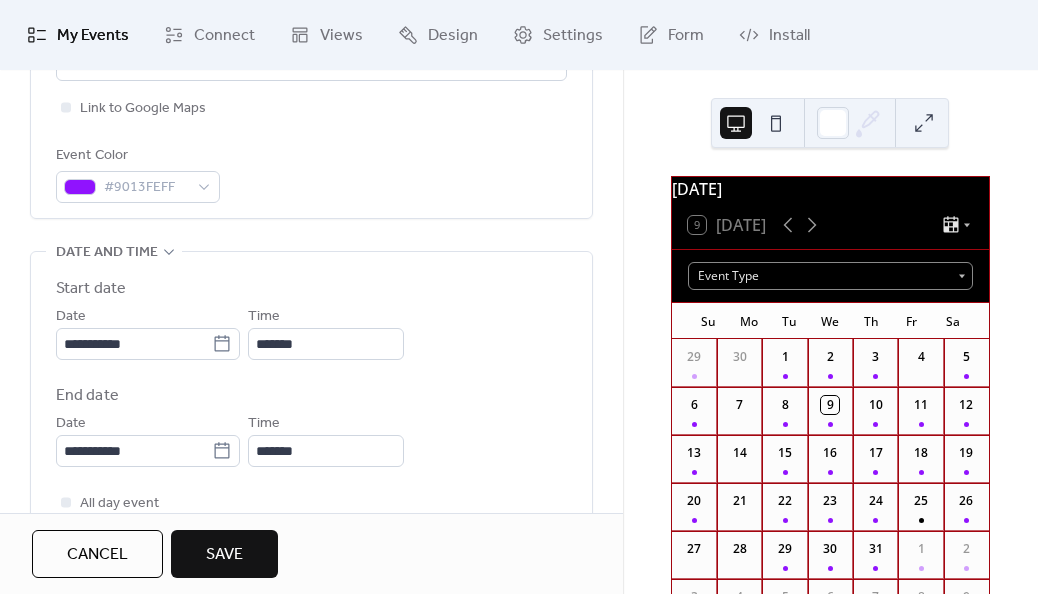 click on "Save" at bounding box center (224, 555) 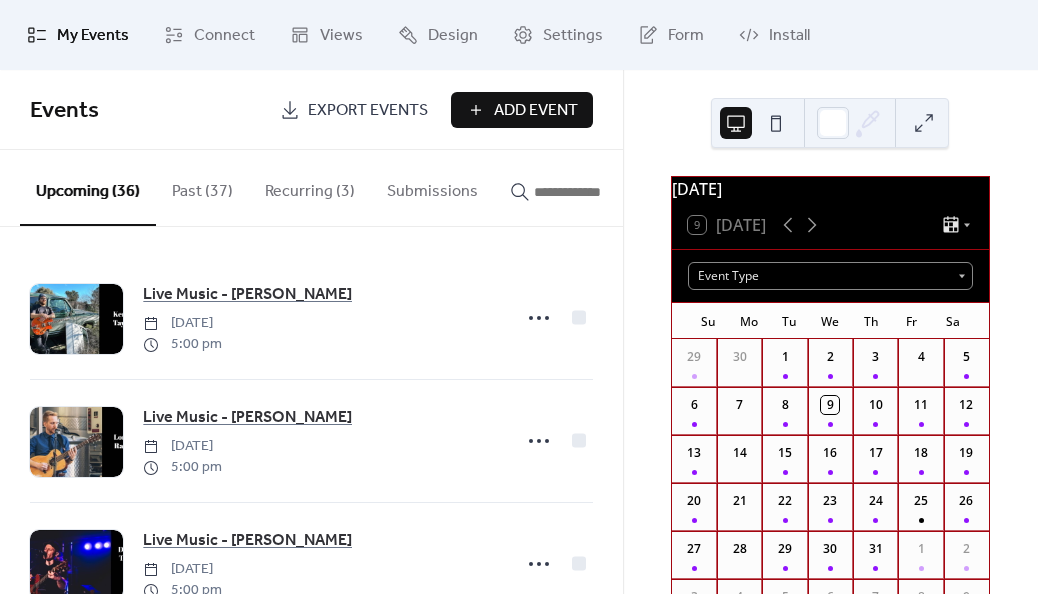 click 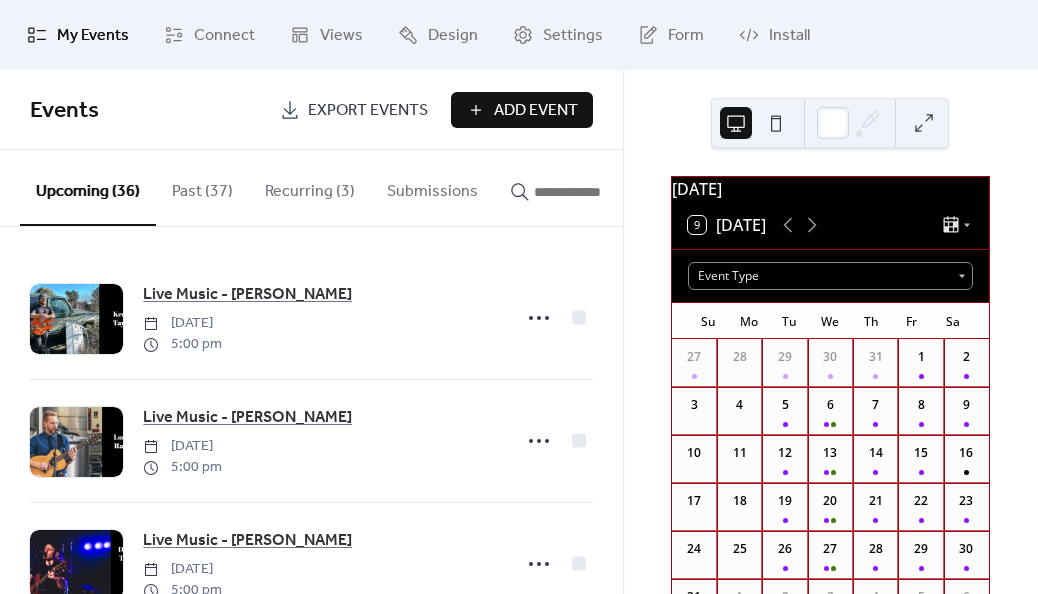 click at bounding box center [584, 192] 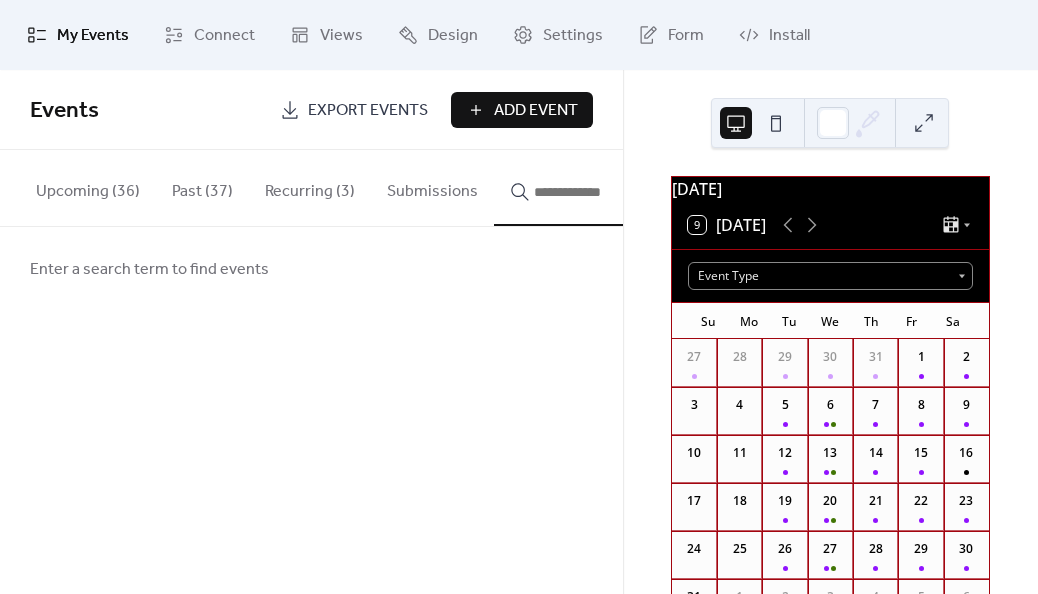 click at bounding box center [584, 192] 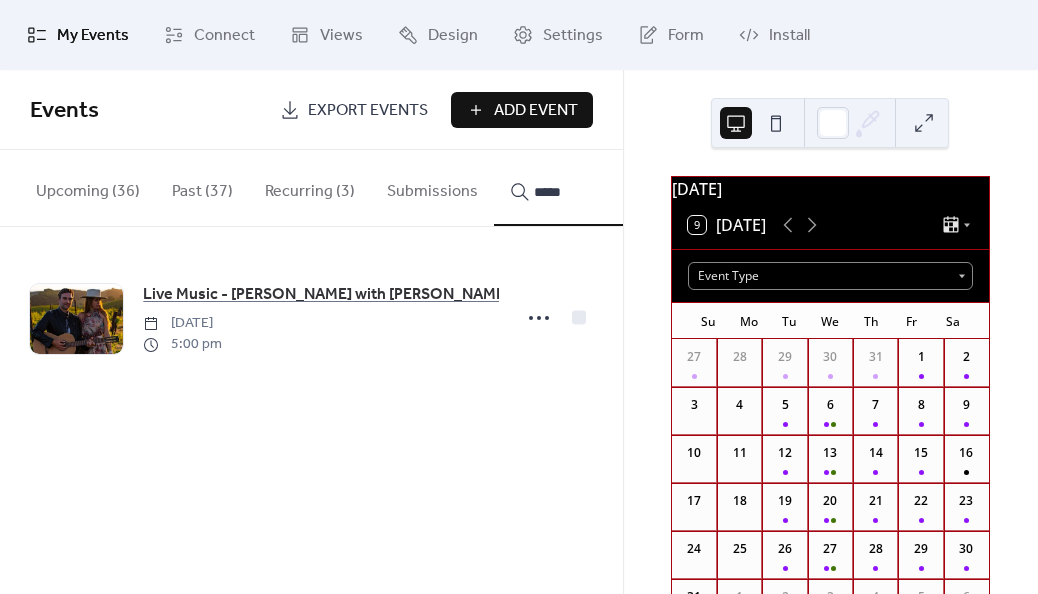 type on "*****" 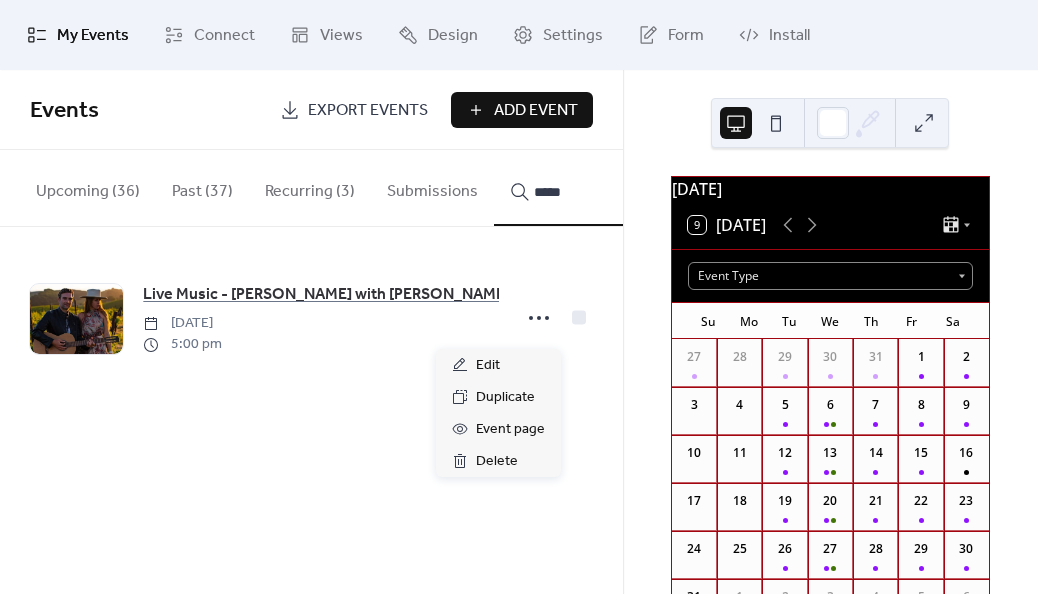 click 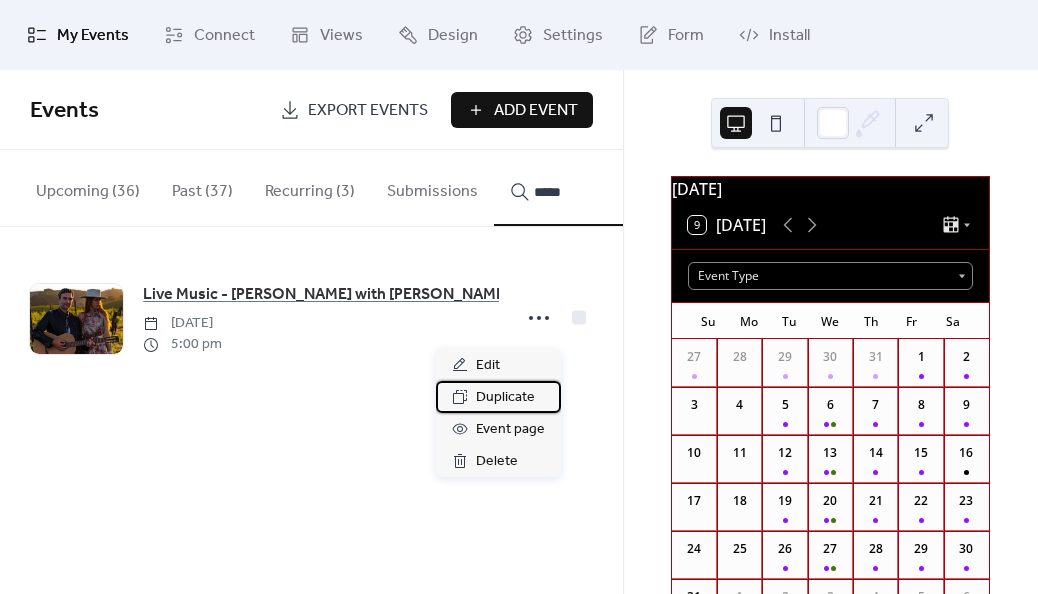 click on "Duplicate" at bounding box center [505, 398] 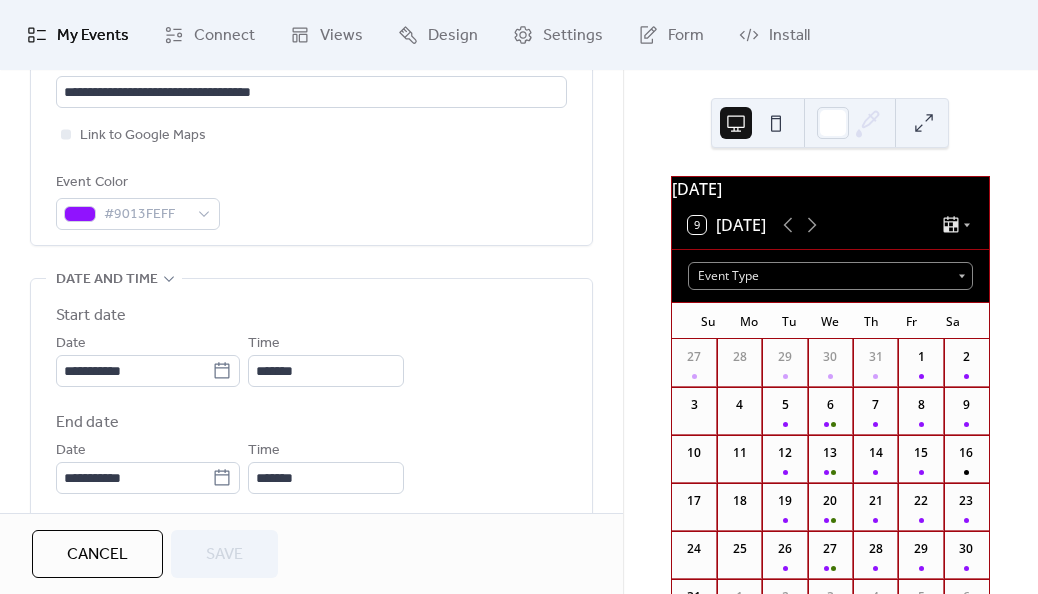 scroll, scrollTop: 486, scrollLeft: 0, axis: vertical 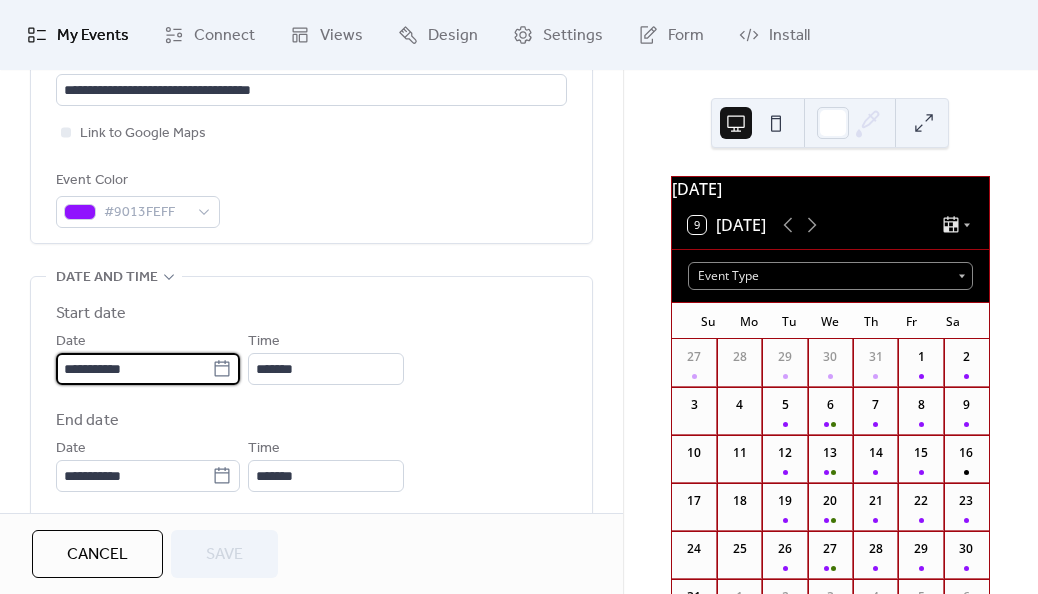 click on "**********" at bounding box center (134, 369) 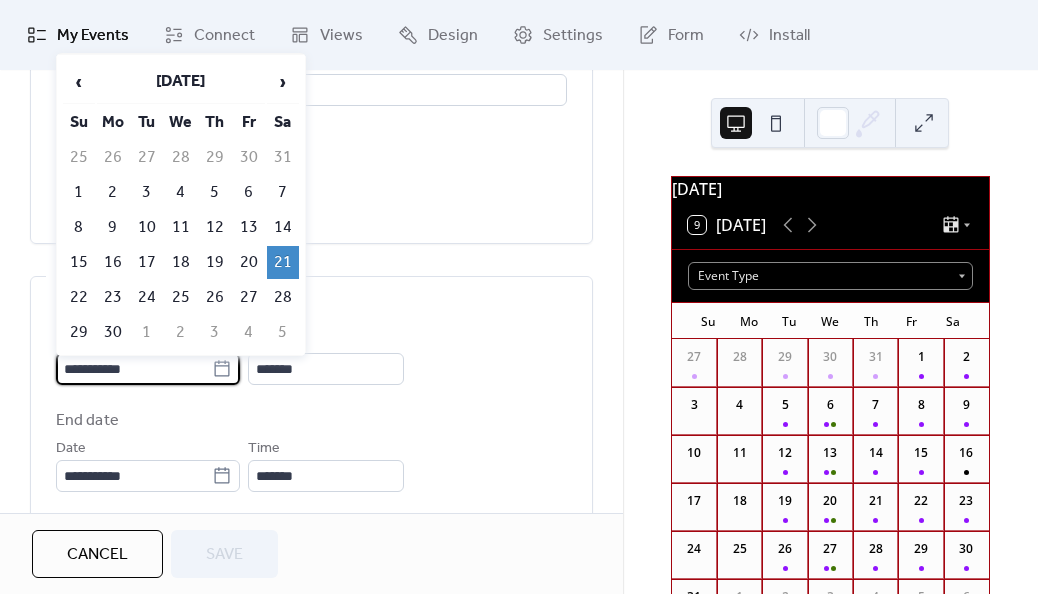 click on "›" at bounding box center (283, 82) 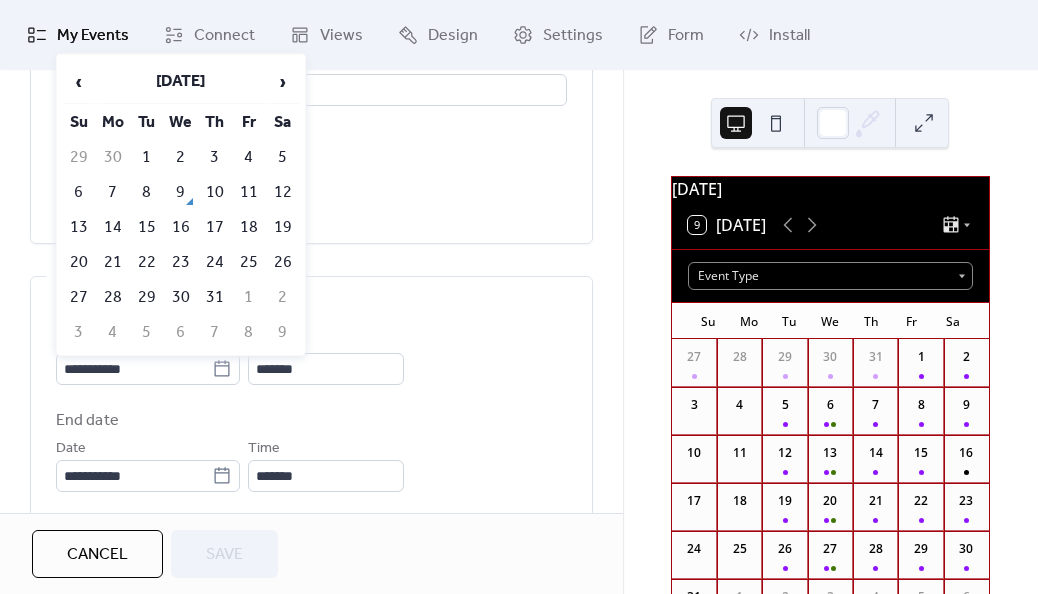 click on "›" at bounding box center (283, 82) 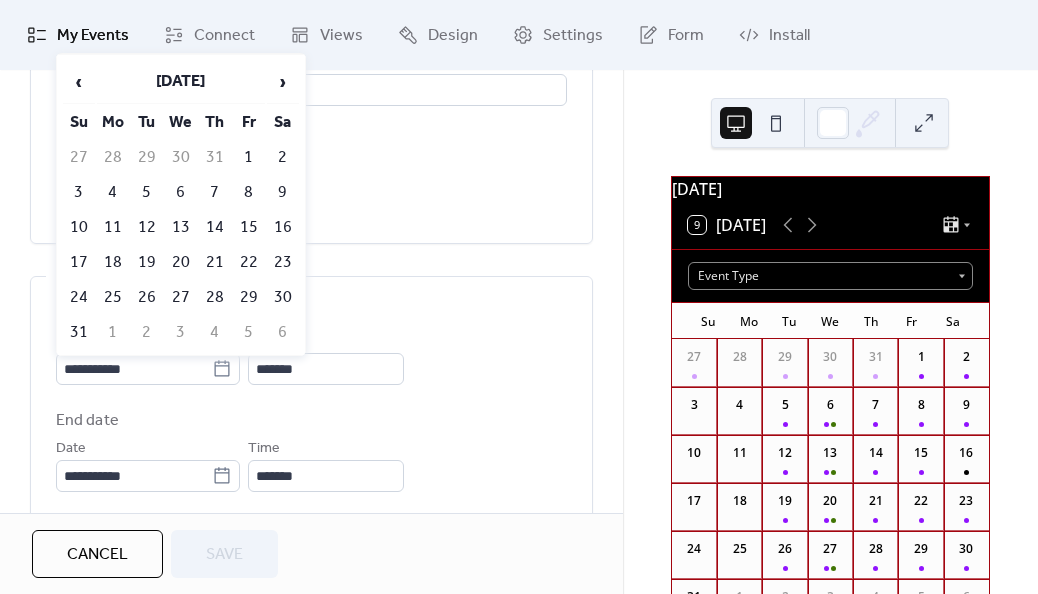 click on "3" at bounding box center [79, 192] 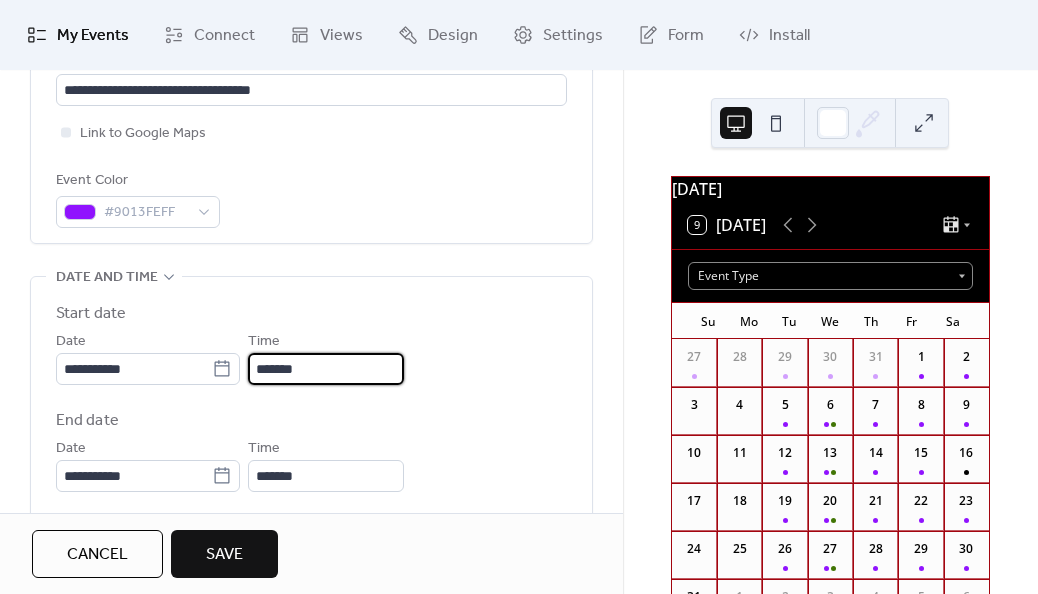 click on "*******" at bounding box center (326, 369) 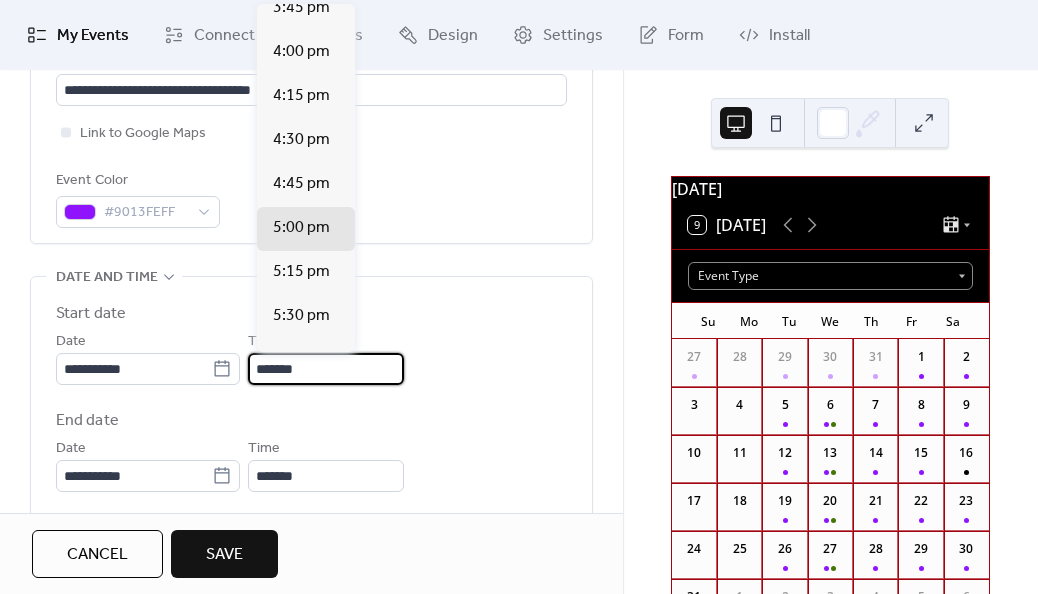 scroll, scrollTop: 2778, scrollLeft: 0, axis: vertical 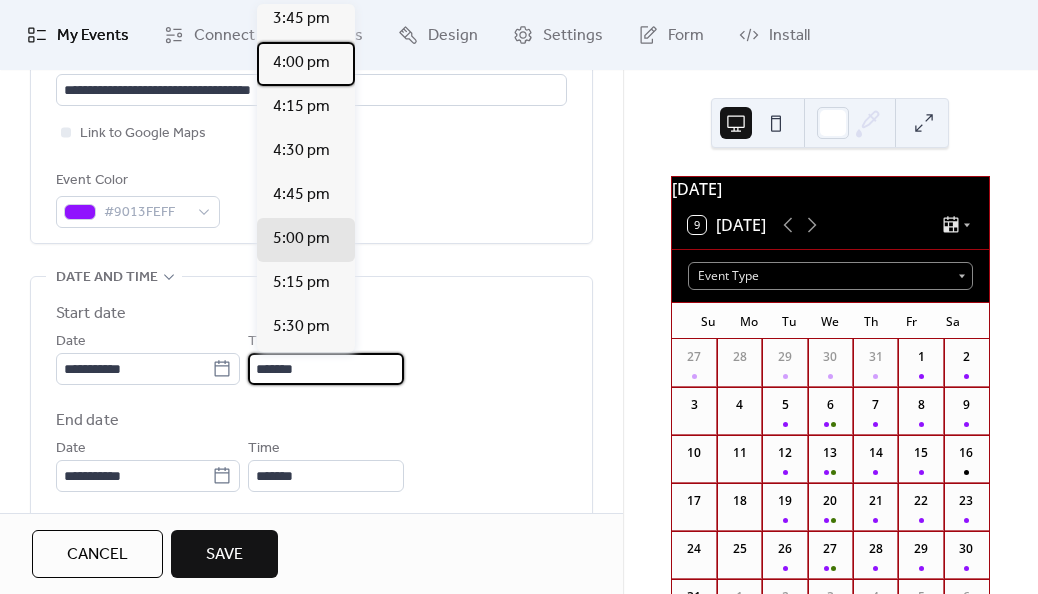 click on "4:00 pm" at bounding box center [301, 63] 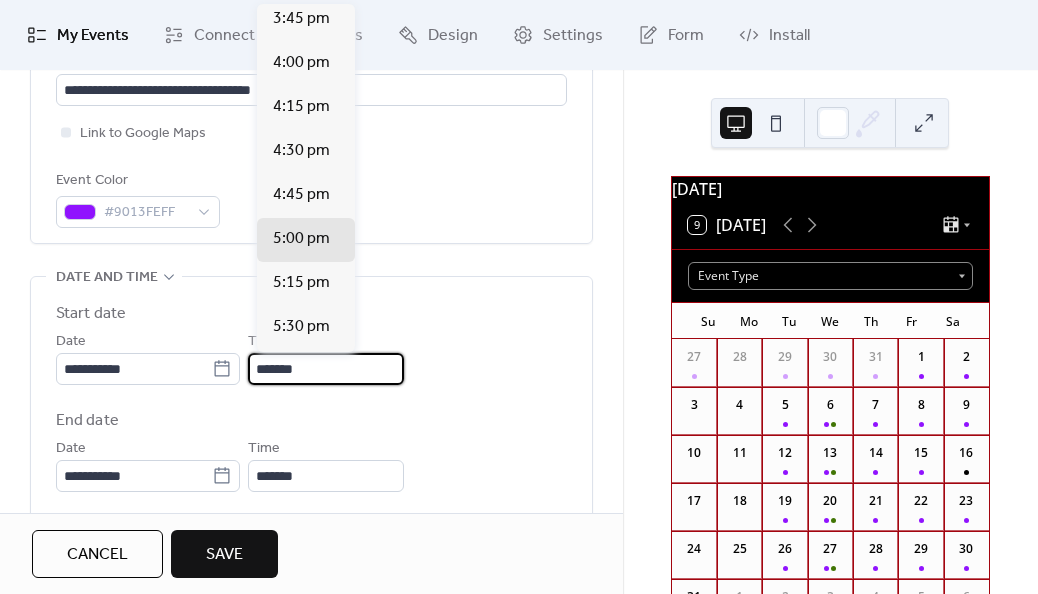 type on "*******" 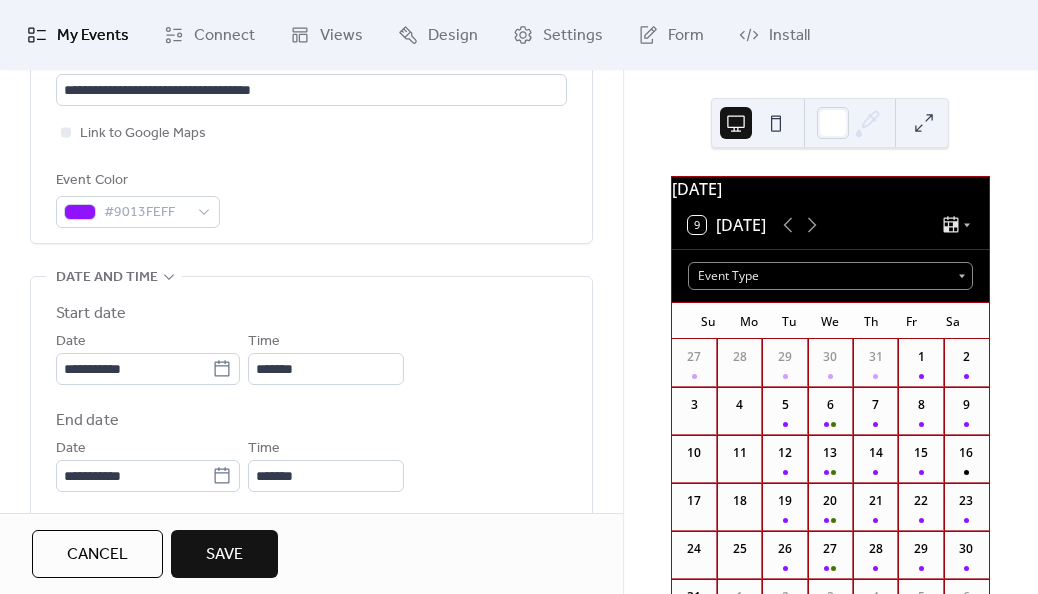 scroll, scrollTop: 636, scrollLeft: 0, axis: vertical 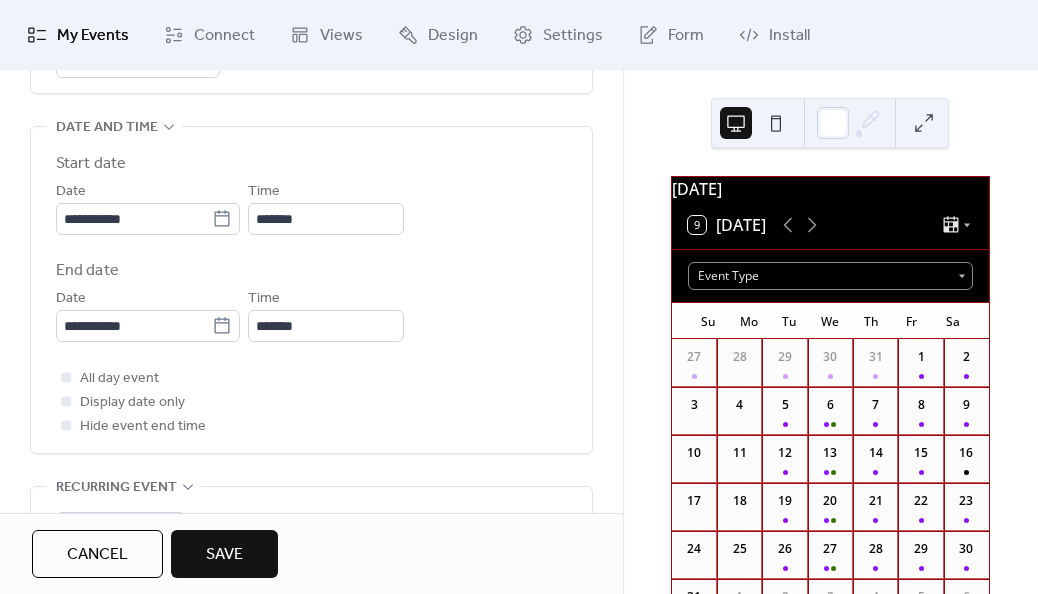 click on "Save" at bounding box center [224, 554] 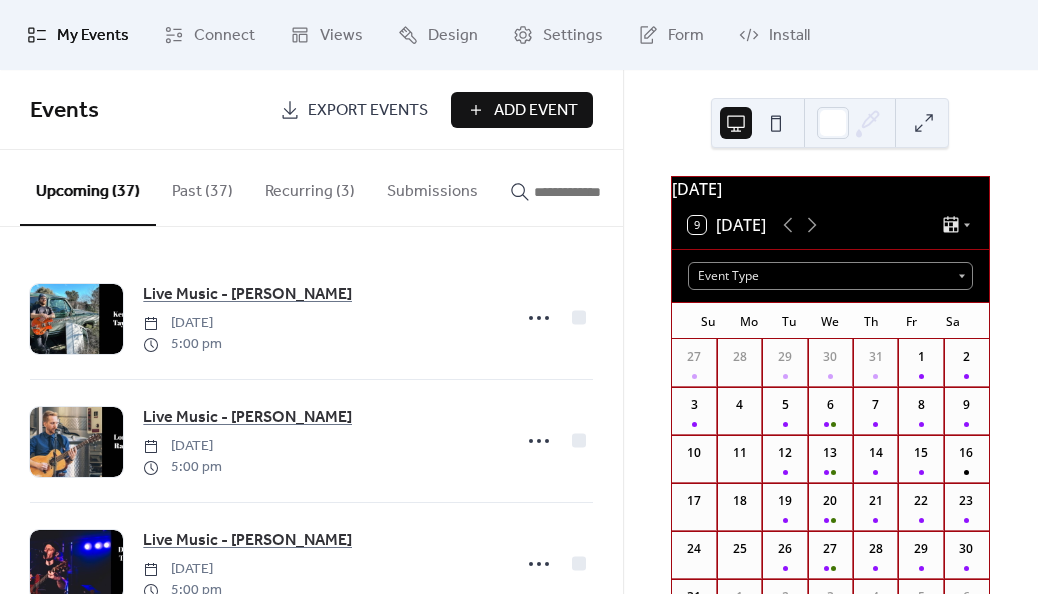 click at bounding box center (584, 192) 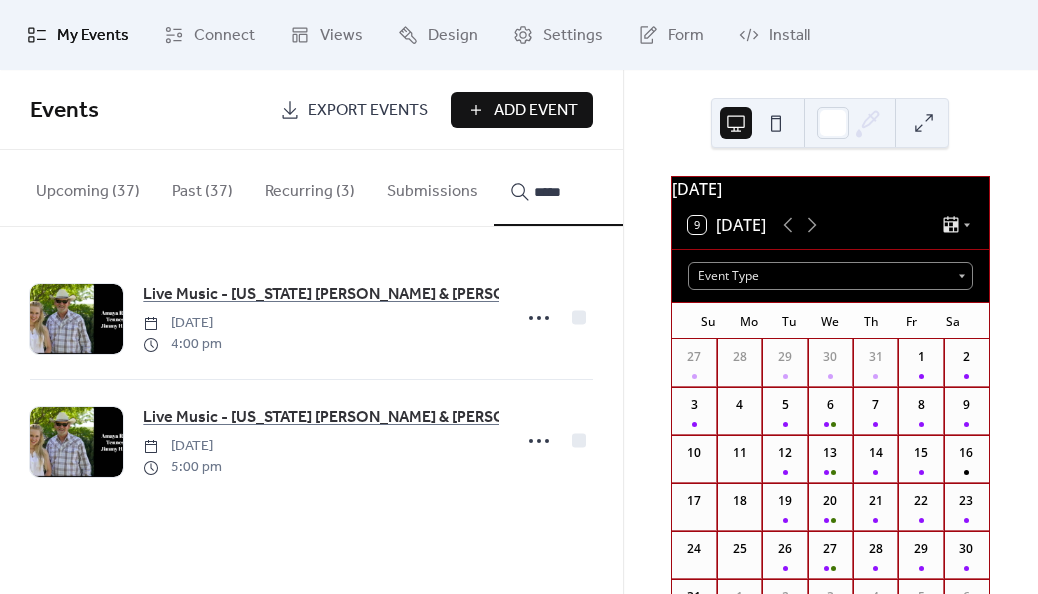 type on "*****" 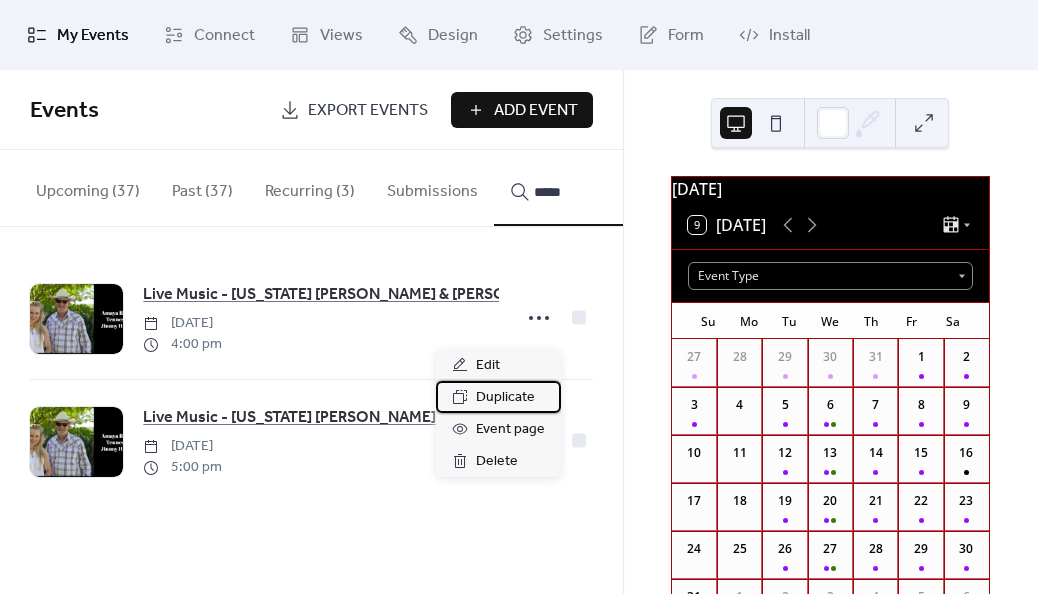 click on "Duplicate" at bounding box center [505, 398] 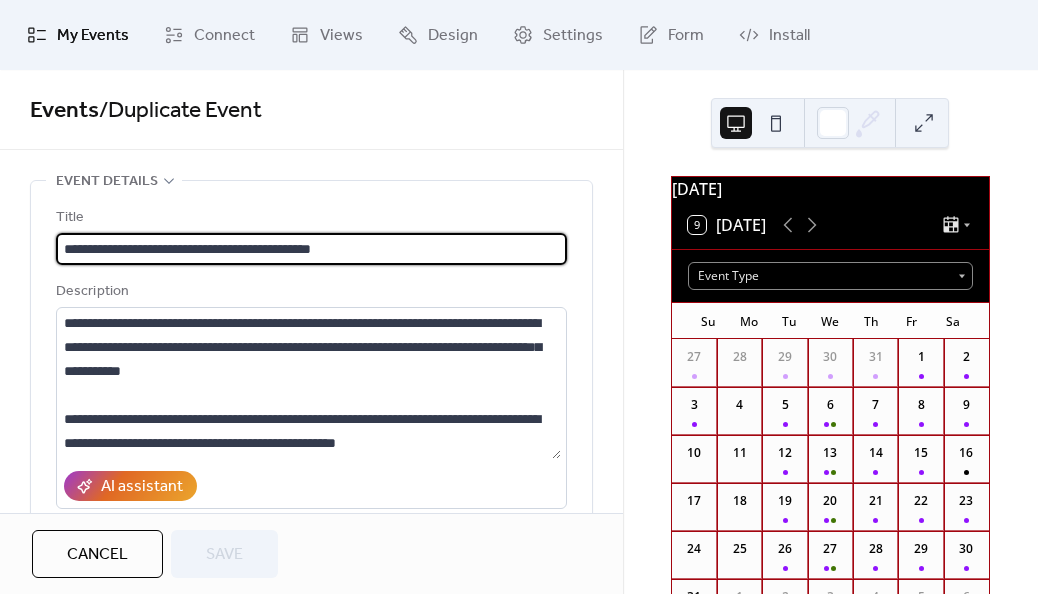 scroll, scrollTop: 47, scrollLeft: 0, axis: vertical 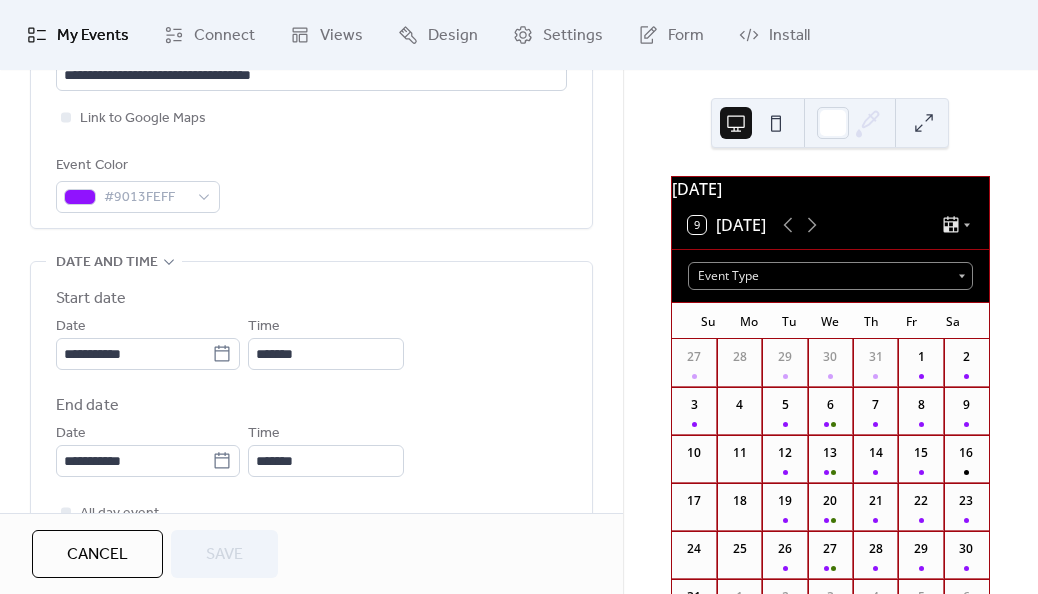 click 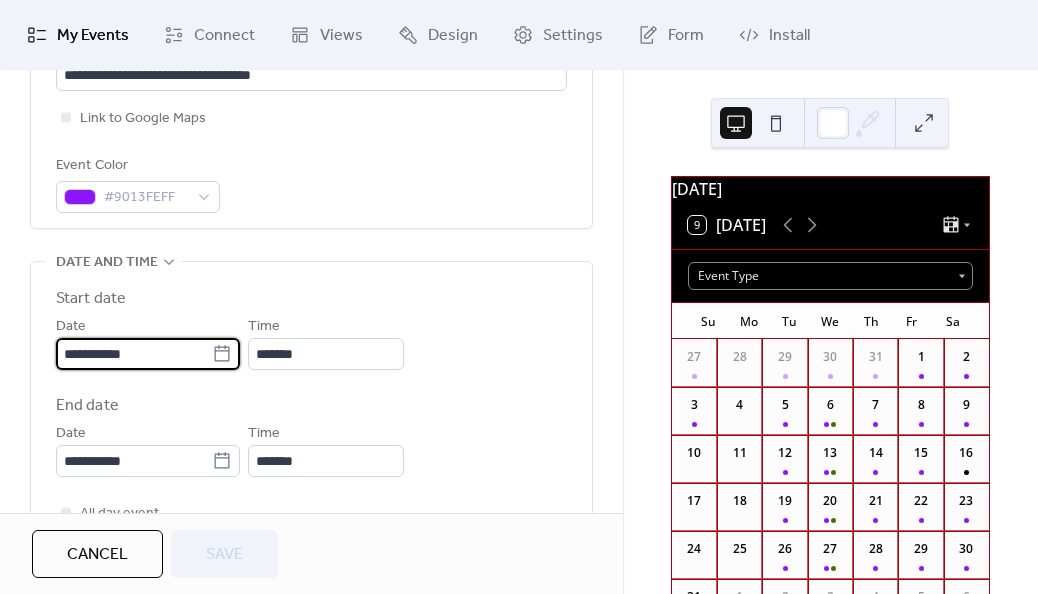 click on "**********" at bounding box center [134, 354] 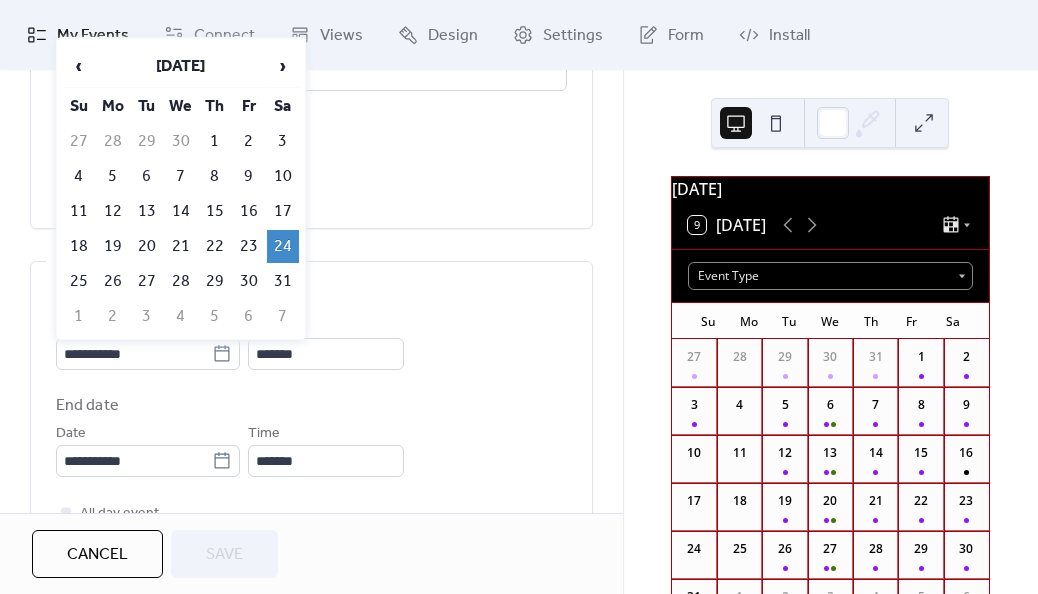click on "›" at bounding box center [283, 66] 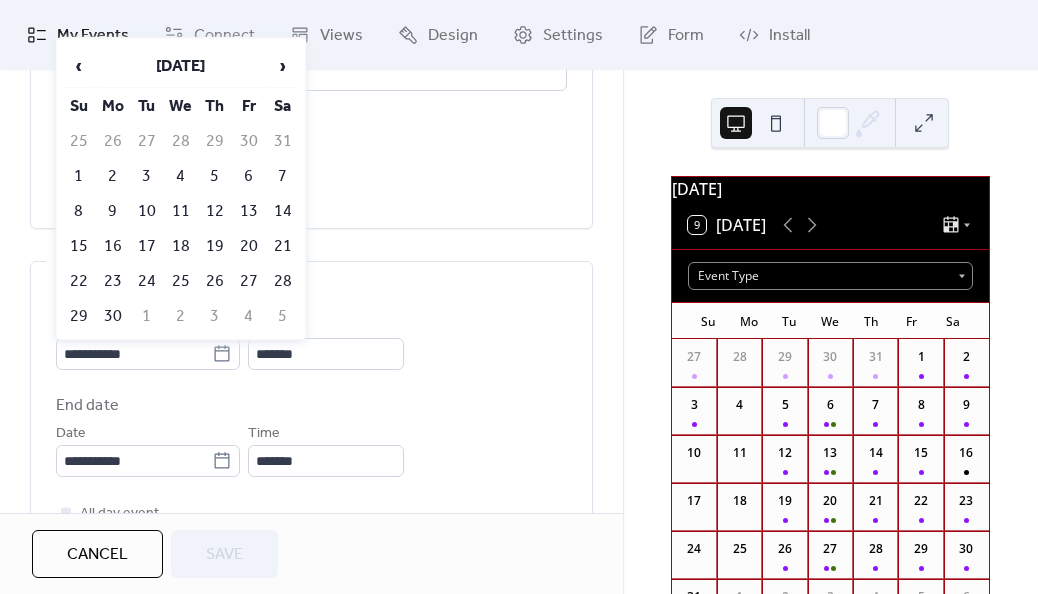 click on "›" at bounding box center [283, 66] 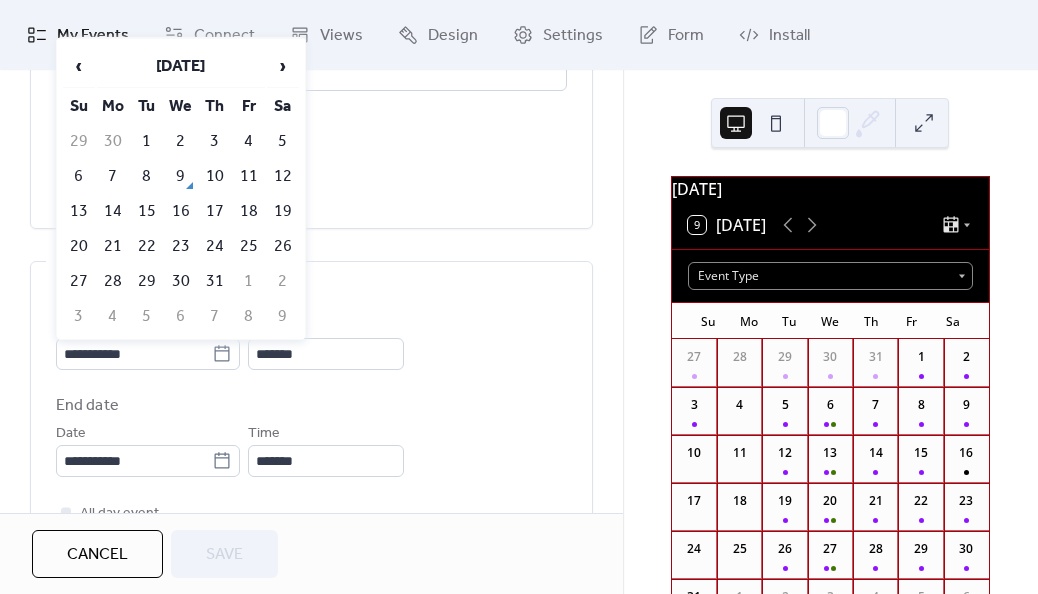 click on "›" at bounding box center (283, 66) 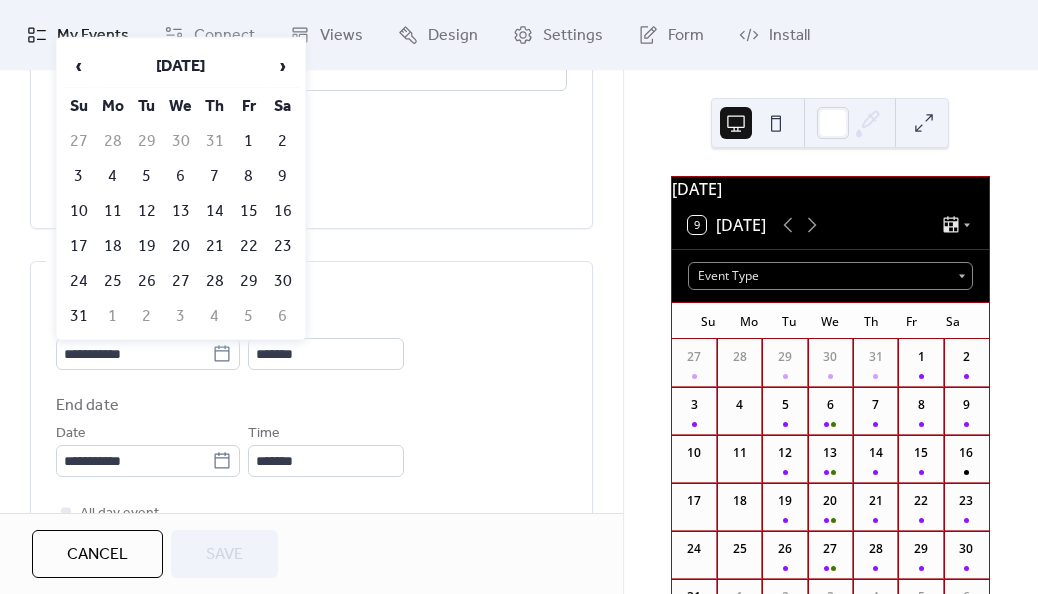 click on "10" at bounding box center [79, 211] 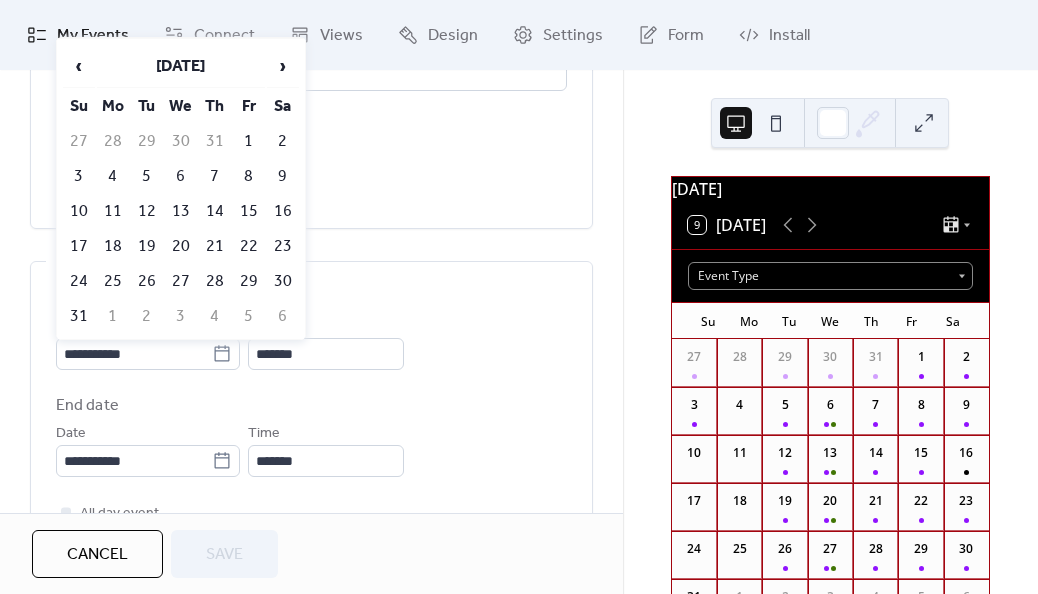 type on "**********" 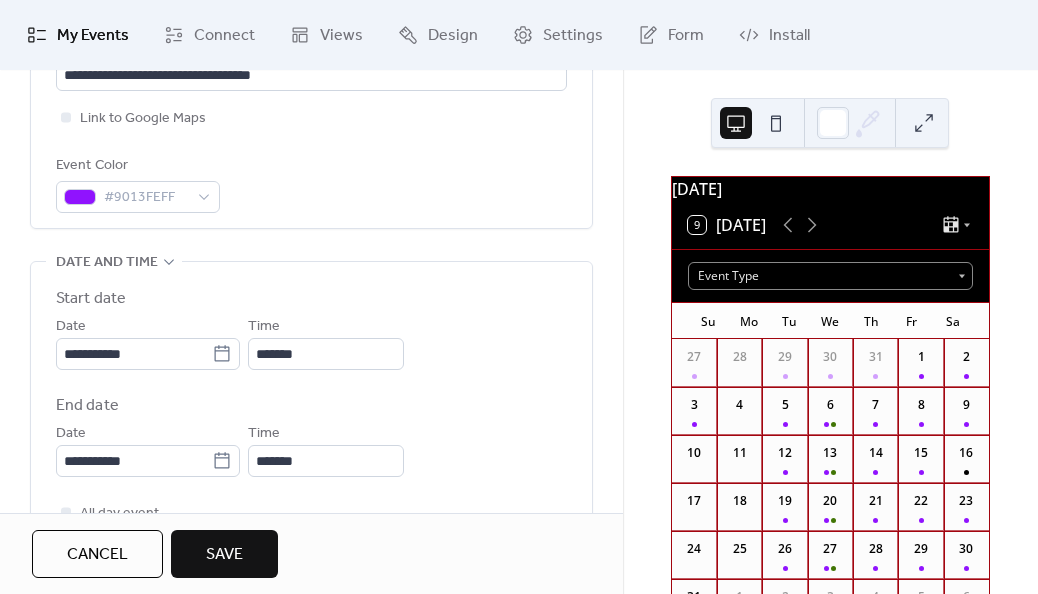 click on "Save" at bounding box center (224, 555) 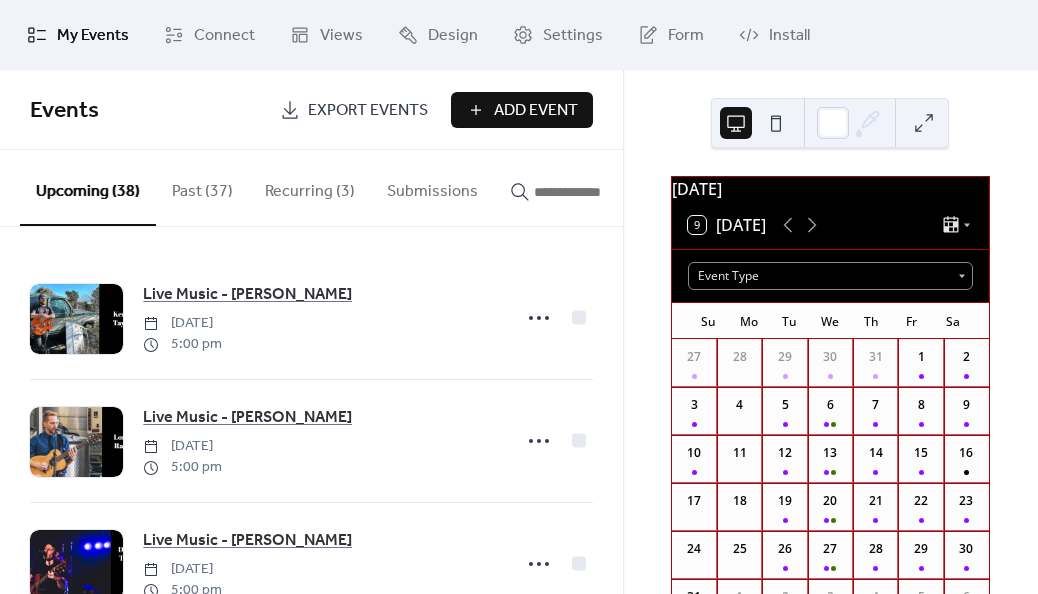 click at bounding box center [584, 192] 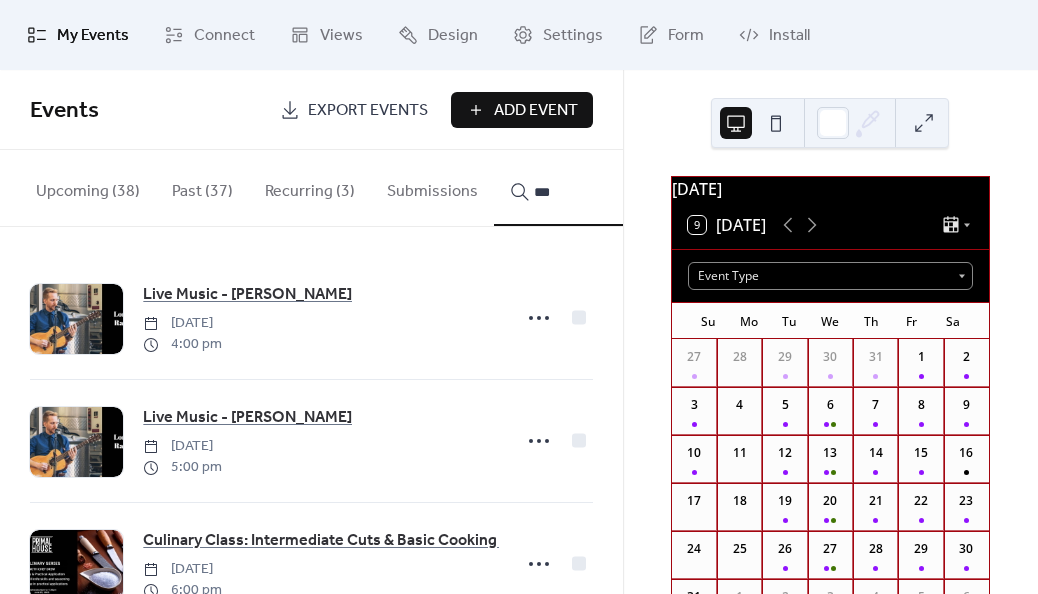 type on "***" 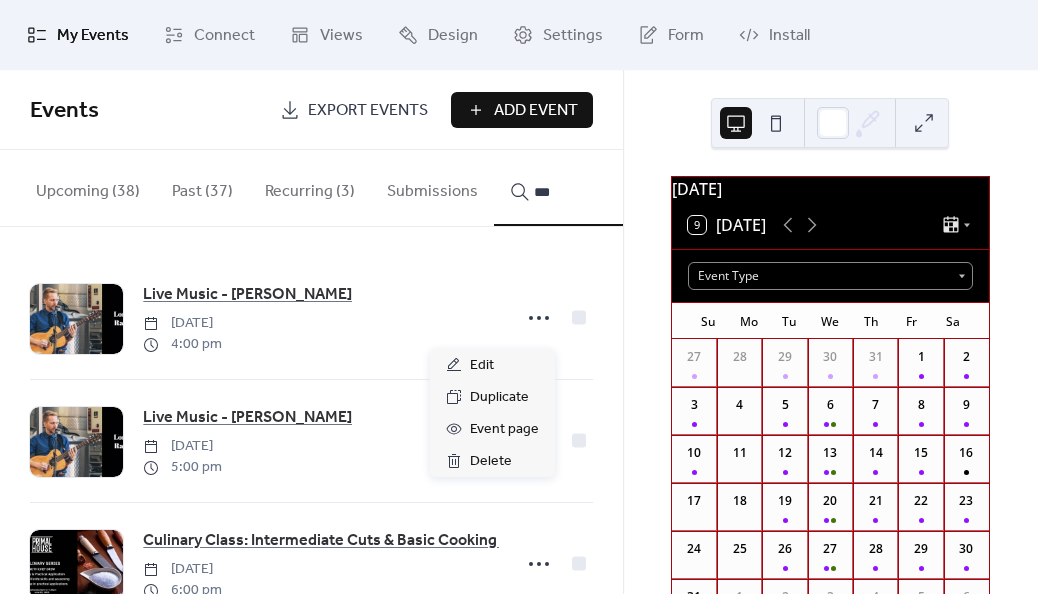 click 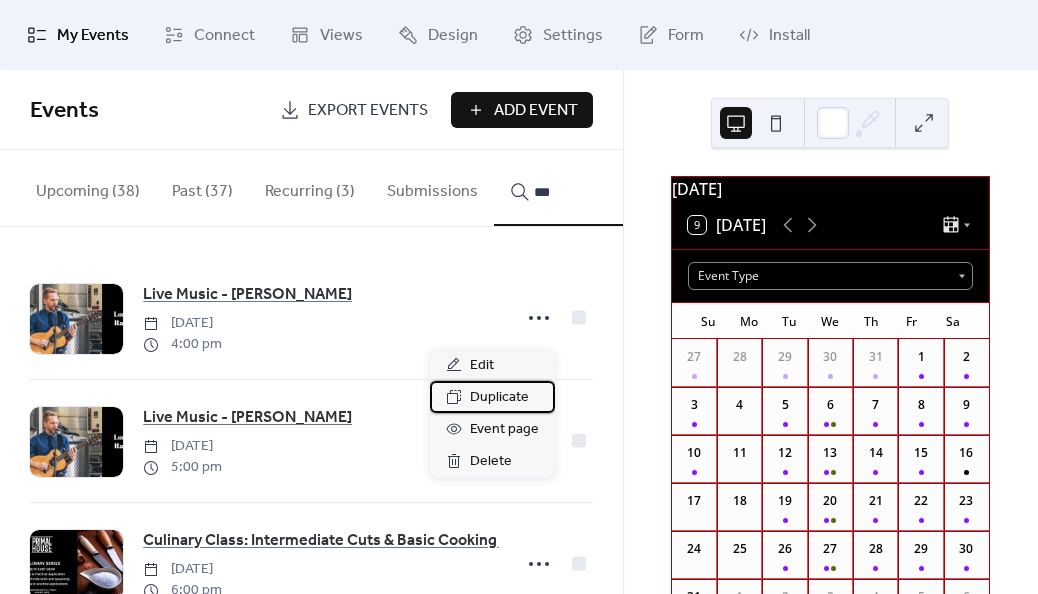 click on "Duplicate" at bounding box center [499, 398] 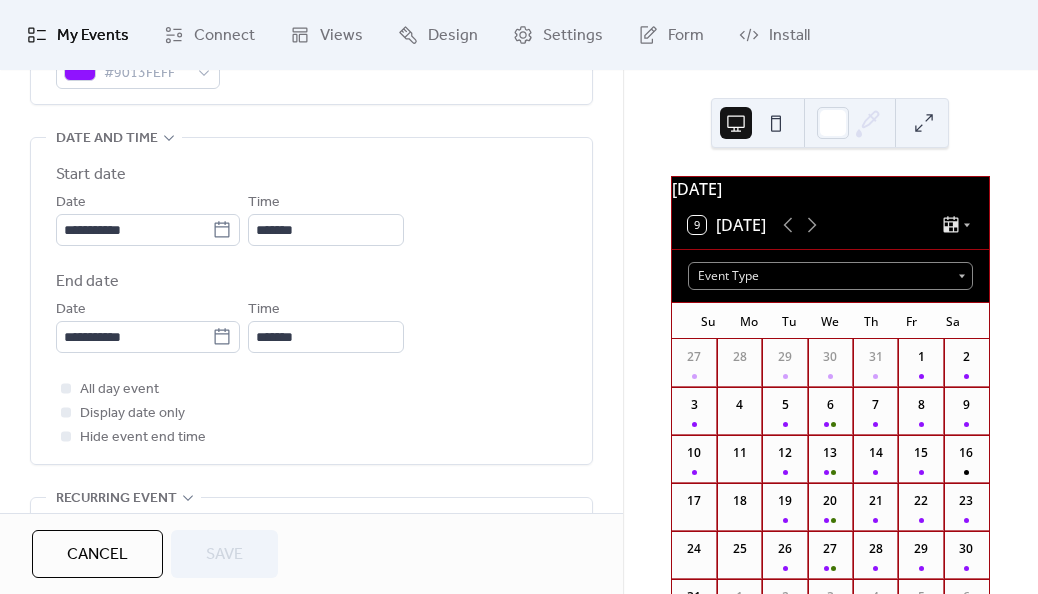 scroll, scrollTop: 704, scrollLeft: 0, axis: vertical 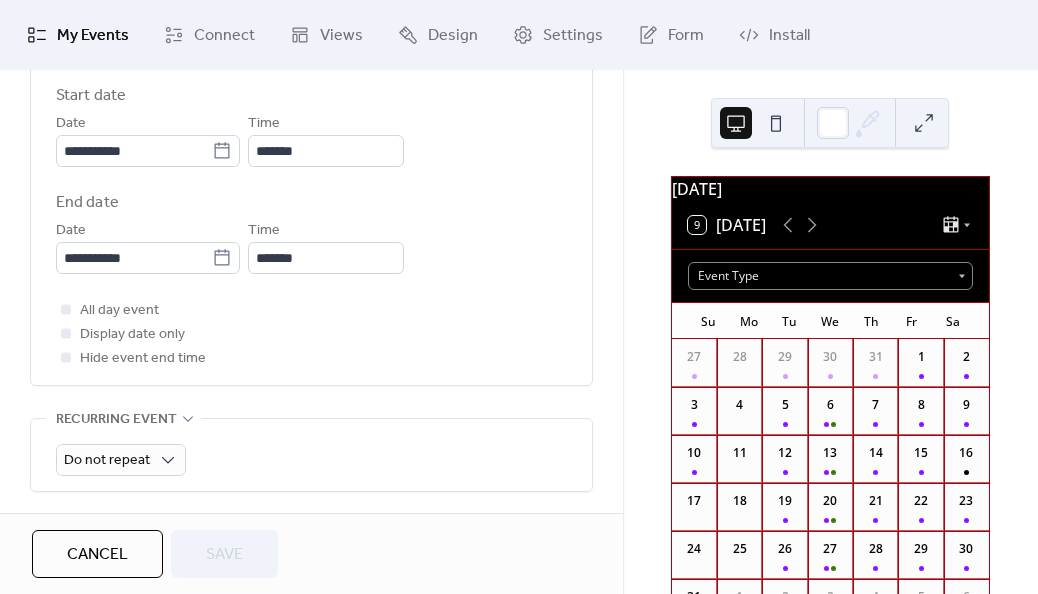 click 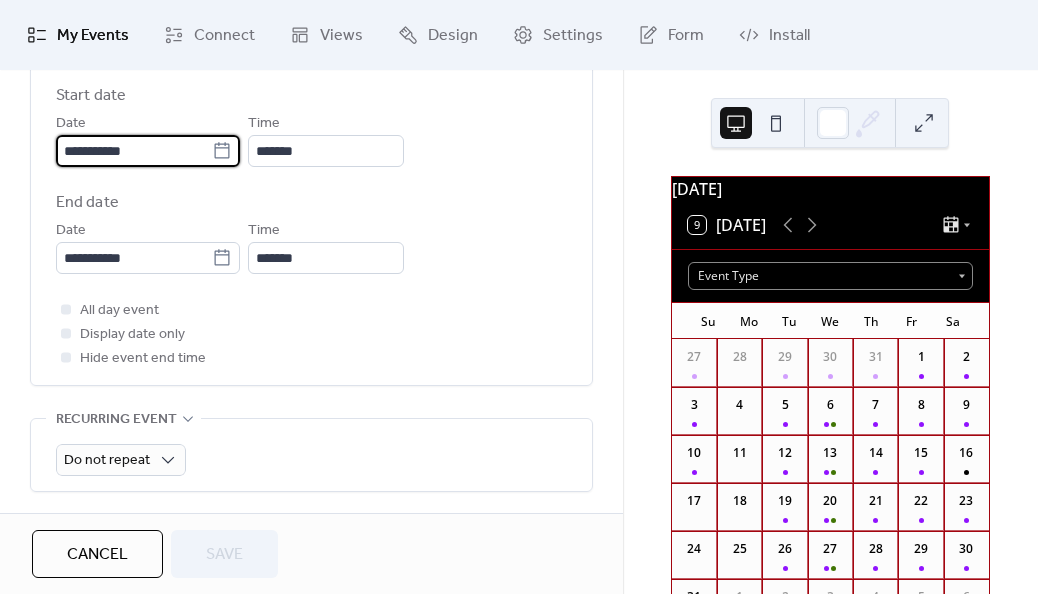 click on "**********" at bounding box center [134, 151] 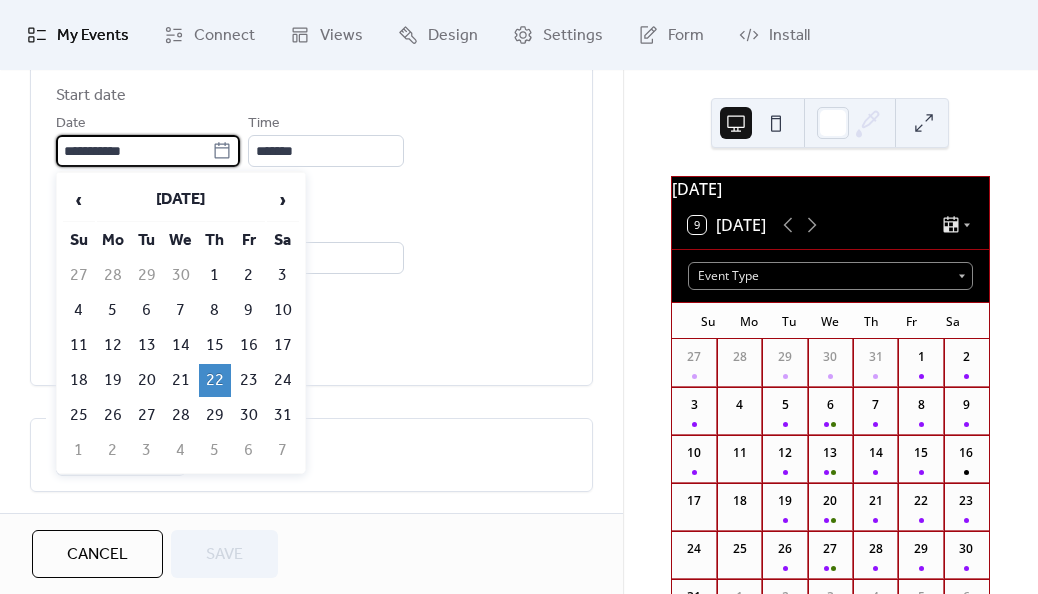 click on "›" at bounding box center (283, 200) 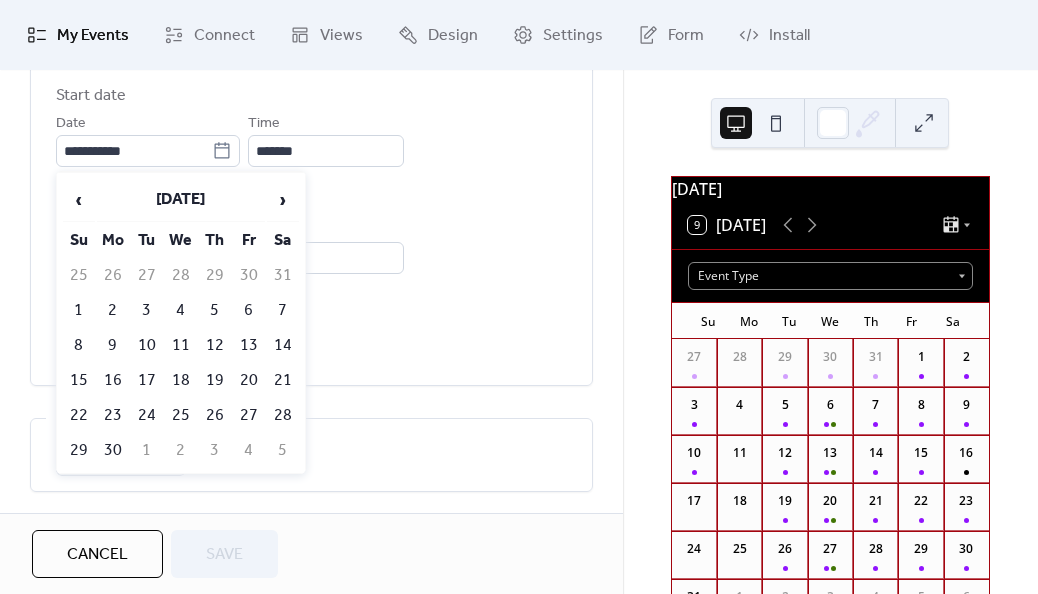 click on "›" at bounding box center (283, 200) 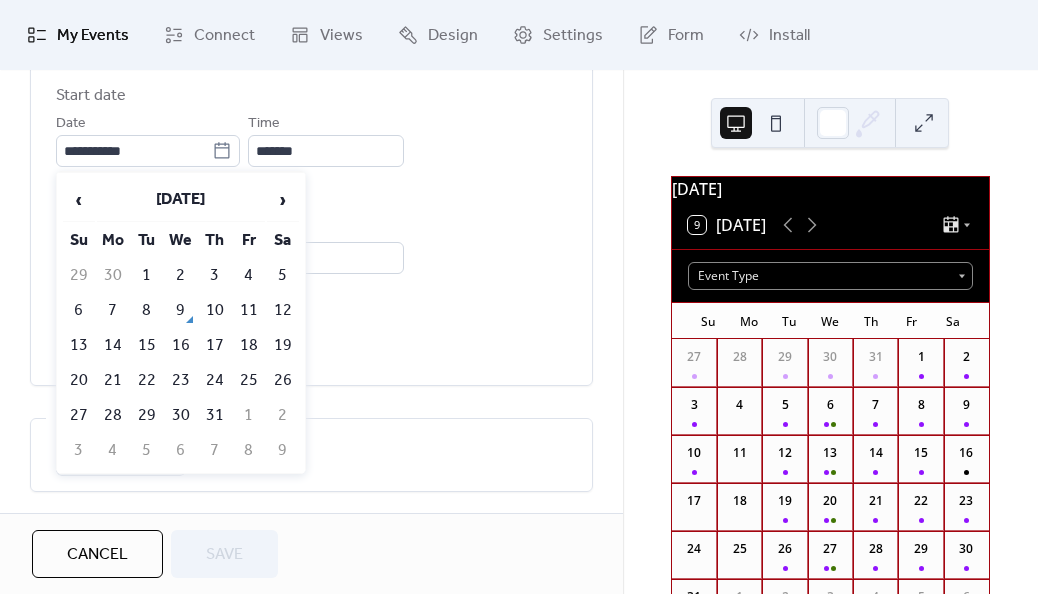 click on "›" at bounding box center [283, 200] 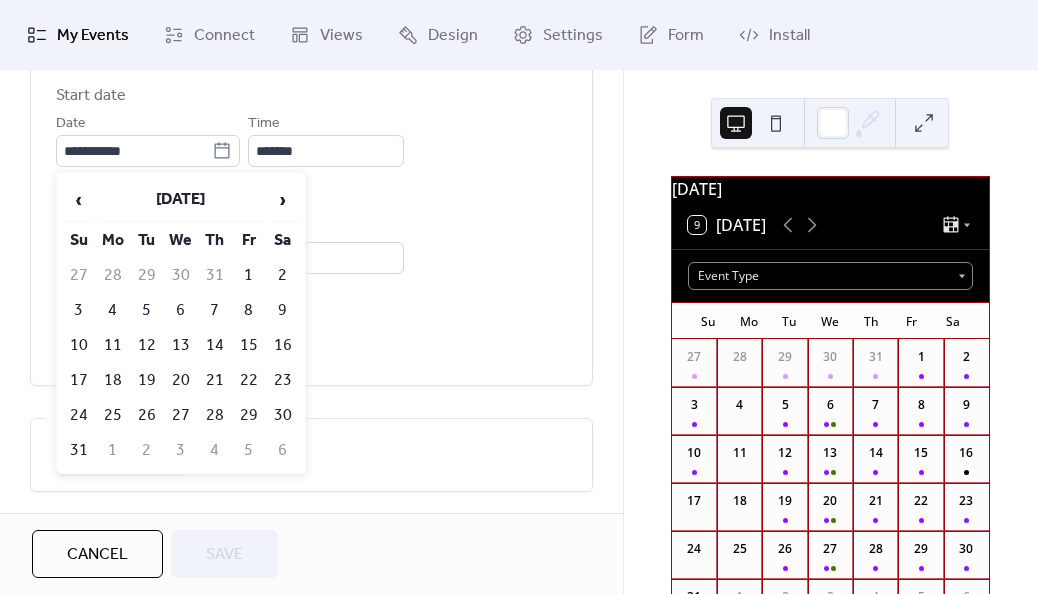 click on "17" at bounding box center [79, 380] 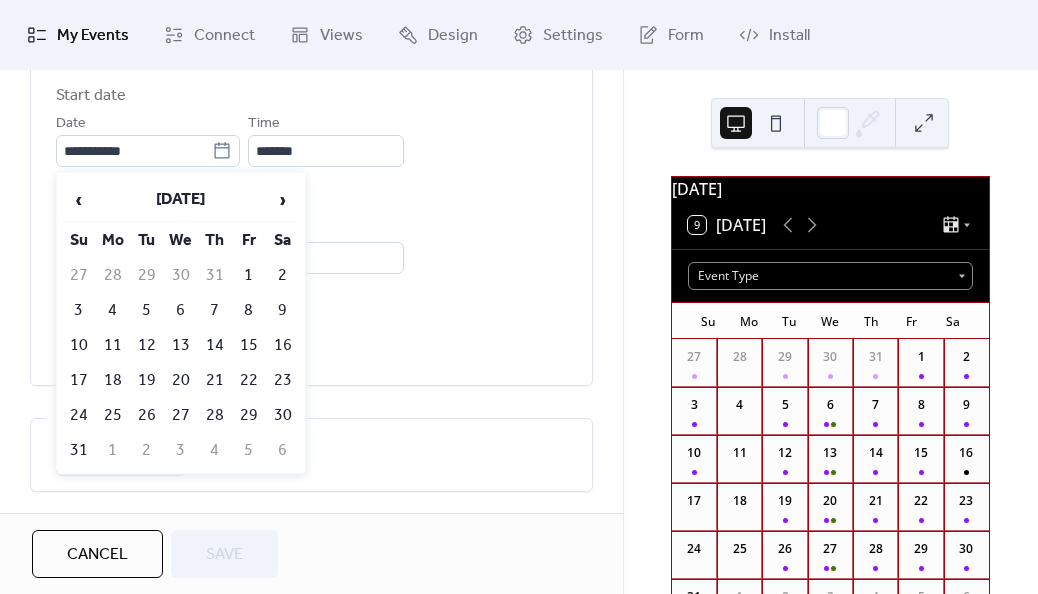 type on "**********" 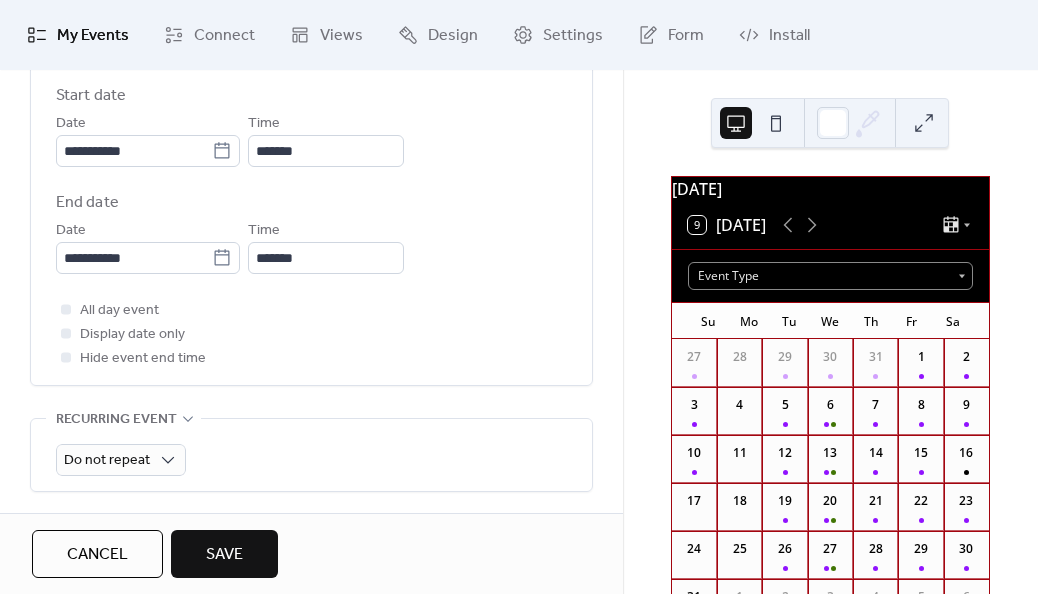 click on "Save" at bounding box center (224, 554) 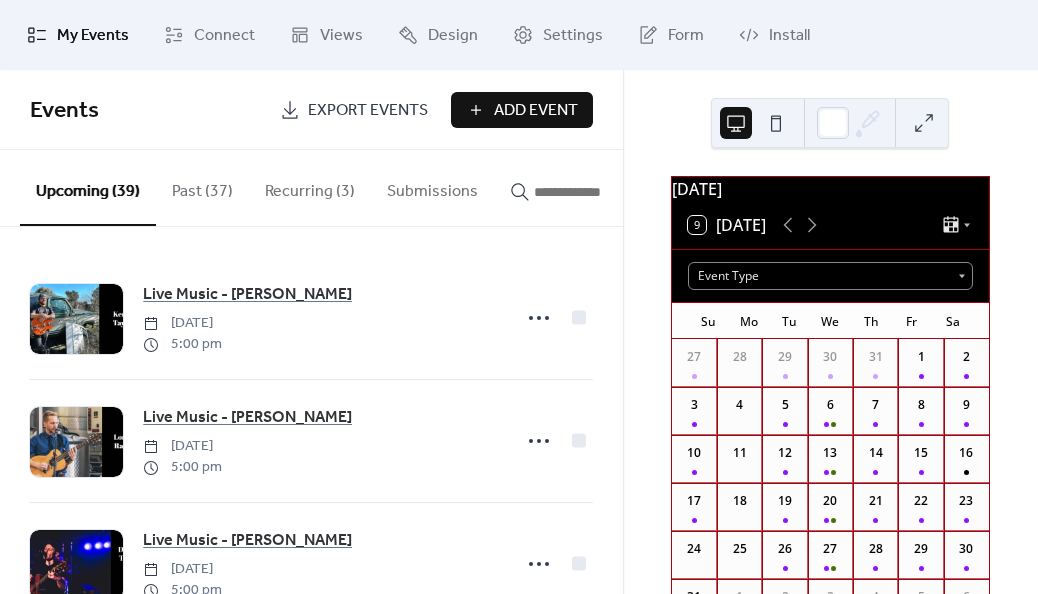 click at bounding box center [584, 192] 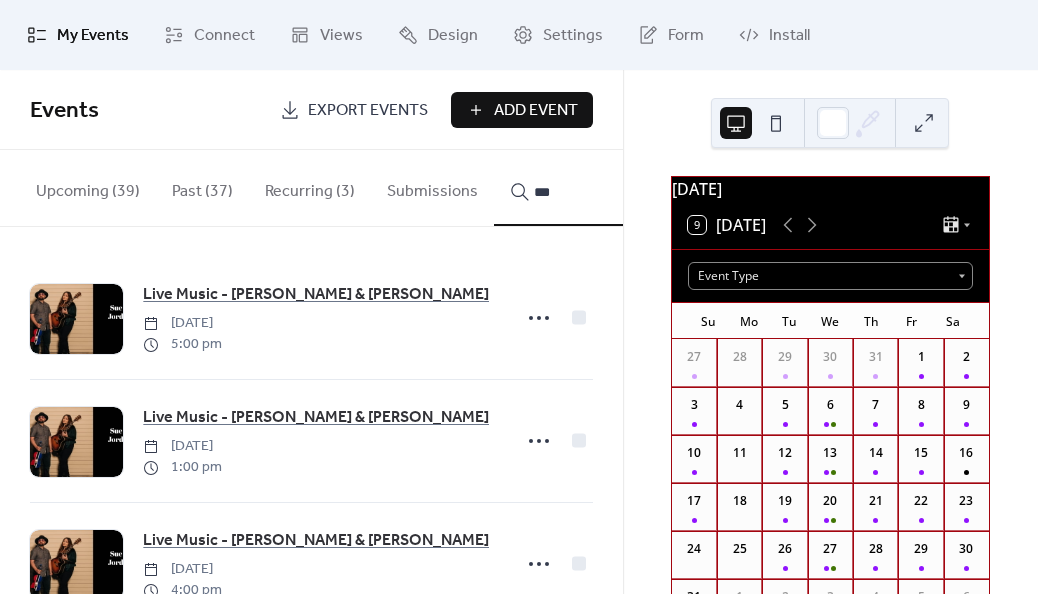 scroll, scrollTop: 68, scrollLeft: 0, axis: vertical 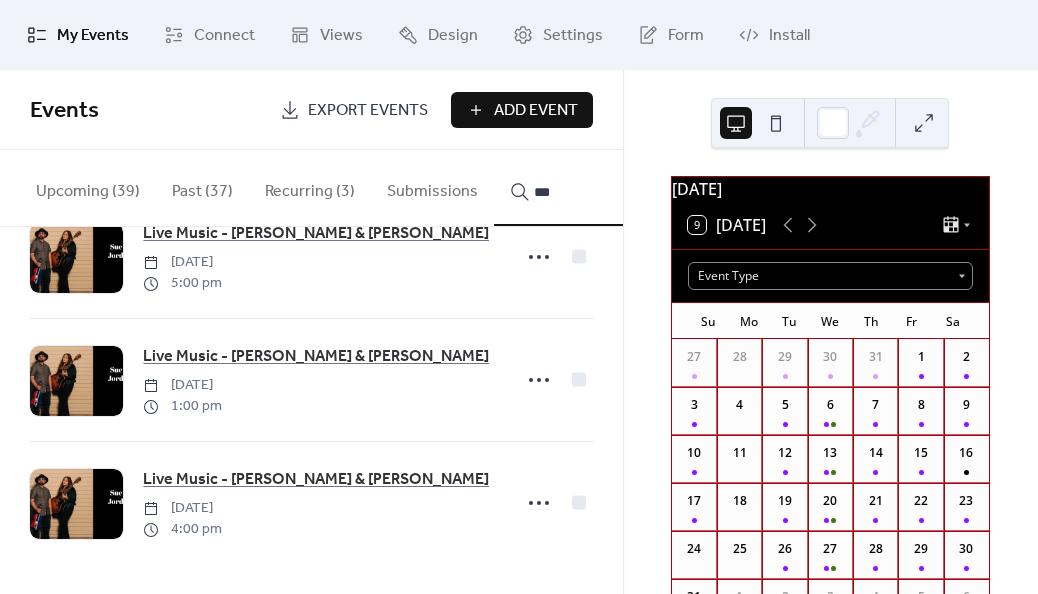 type on "***" 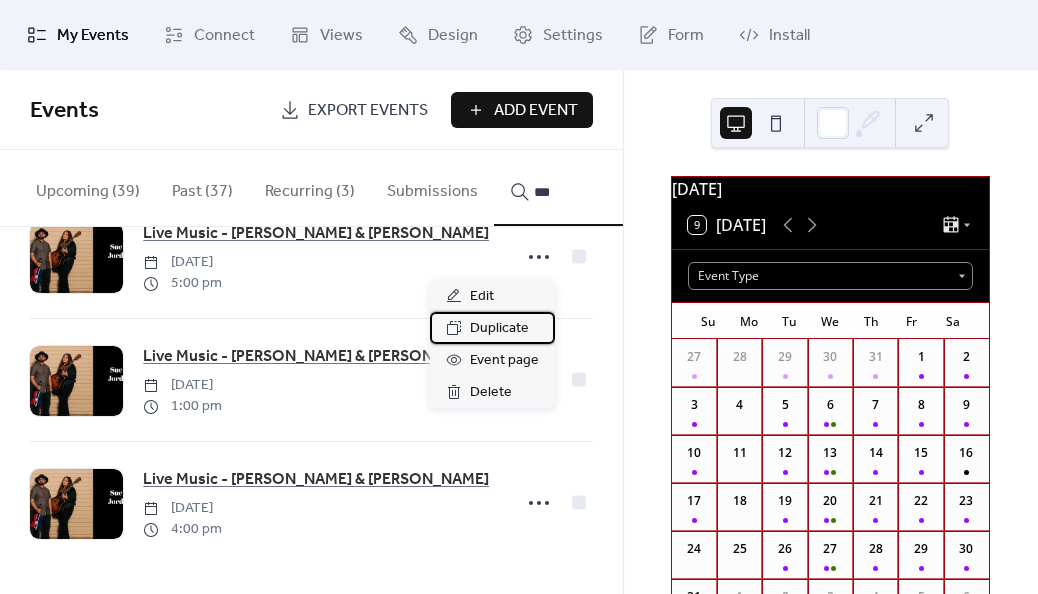 click on "Duplicate" at bounding box center [499, 329] 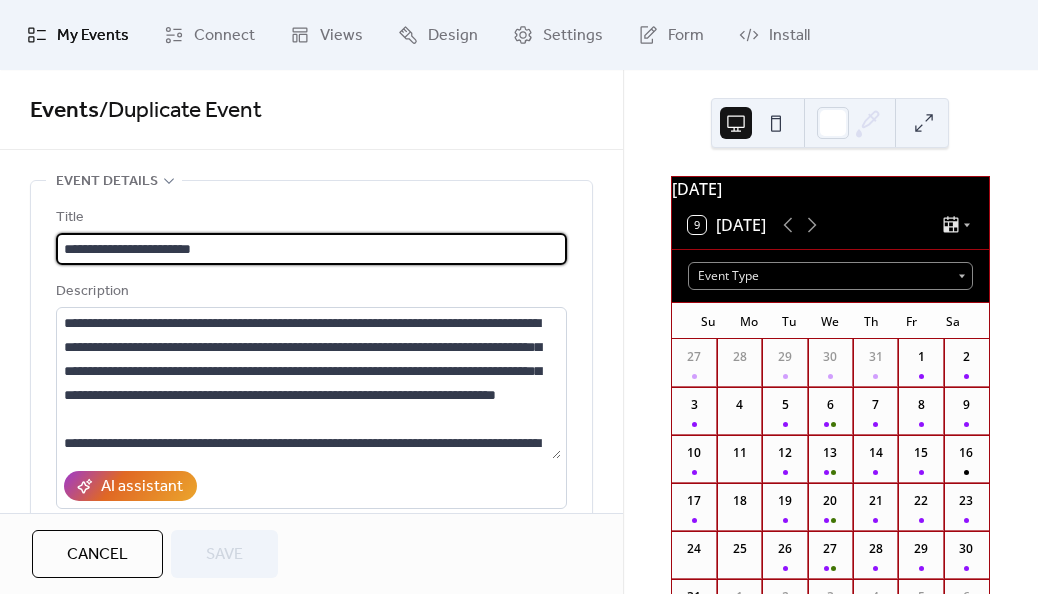 scroll, scrollTop: 120, scrollLeft: 0, axis: vertical 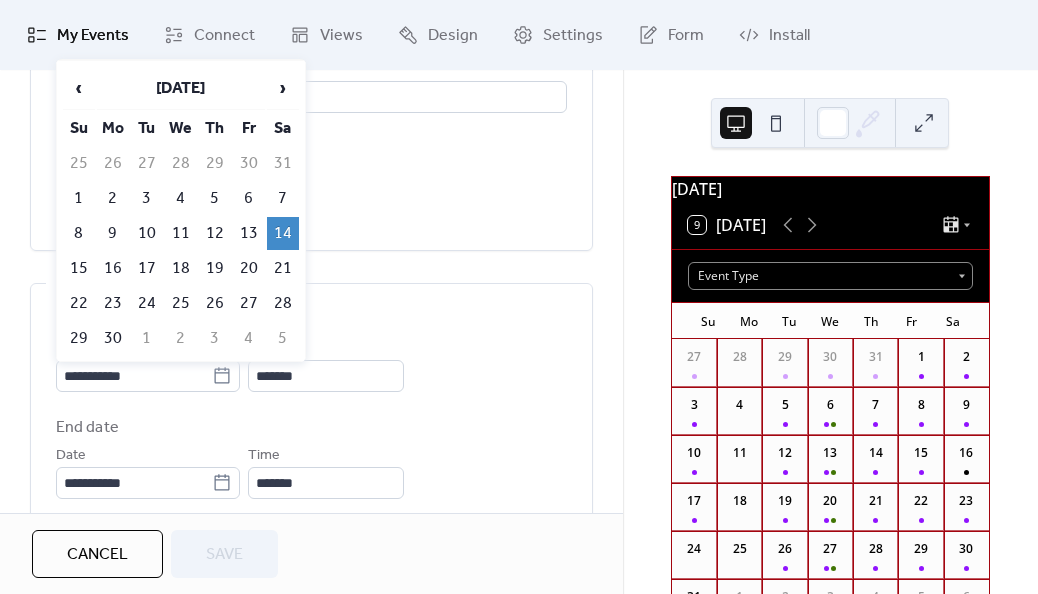 click 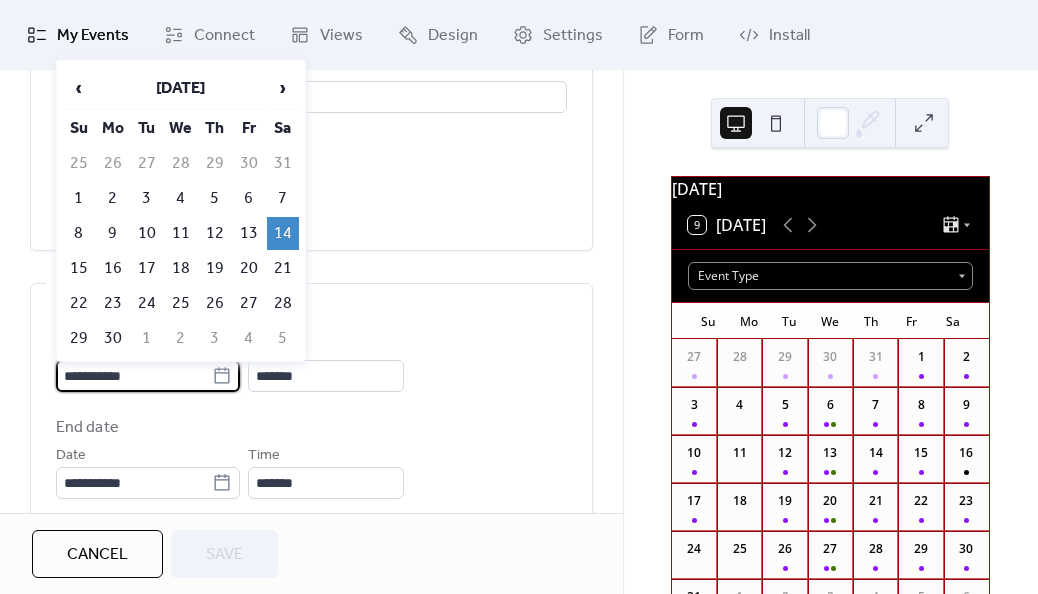 click on "**********" at bounding box center [134, 376] 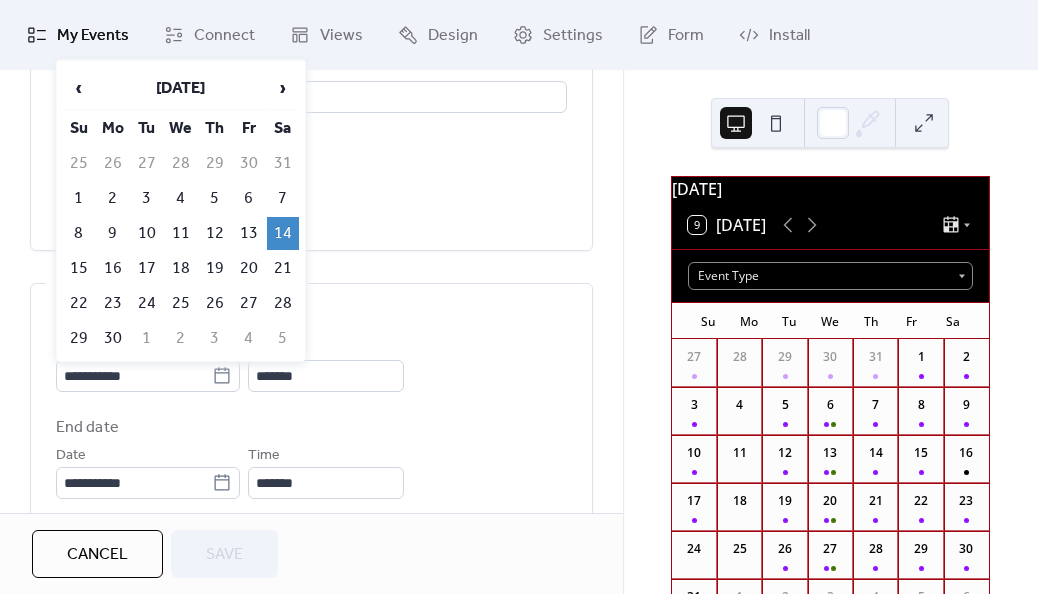 click on "›" at bounding box center (283, 88) 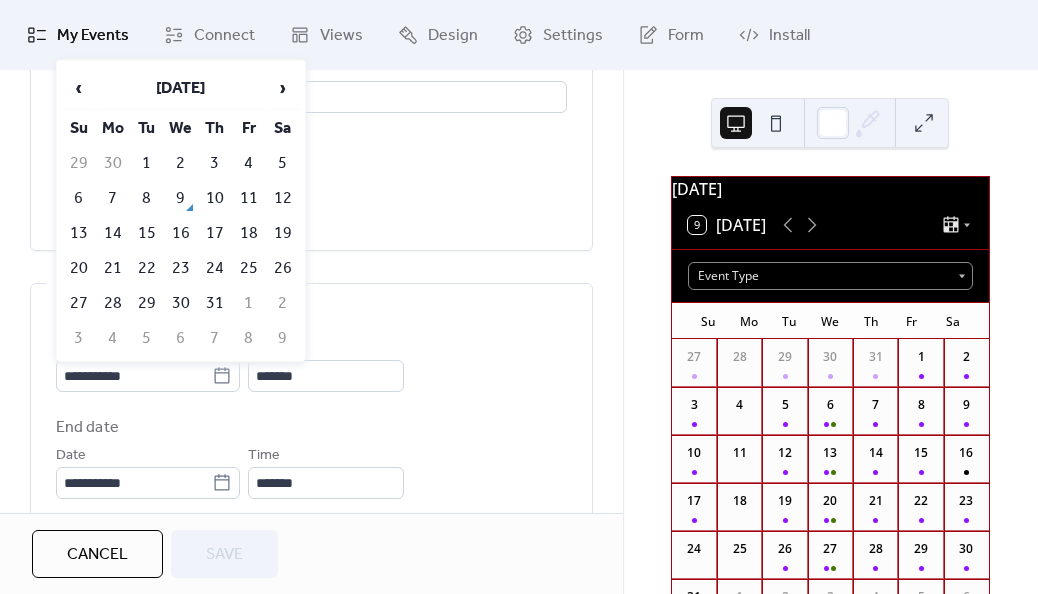 click on "›" at bounding box center (283, 88) 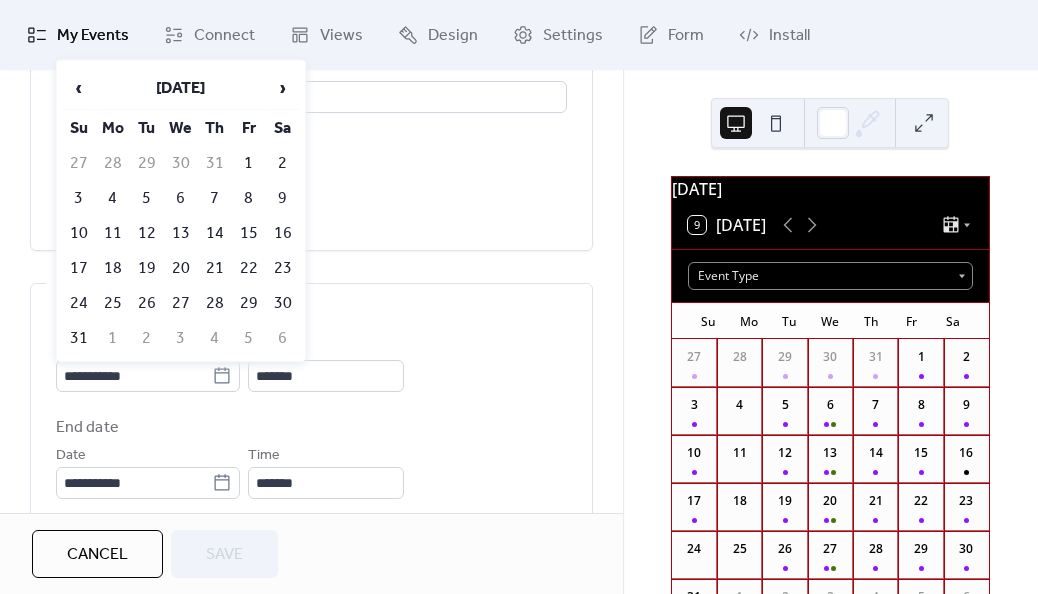 click on "24" at bounding box center [79, 303] 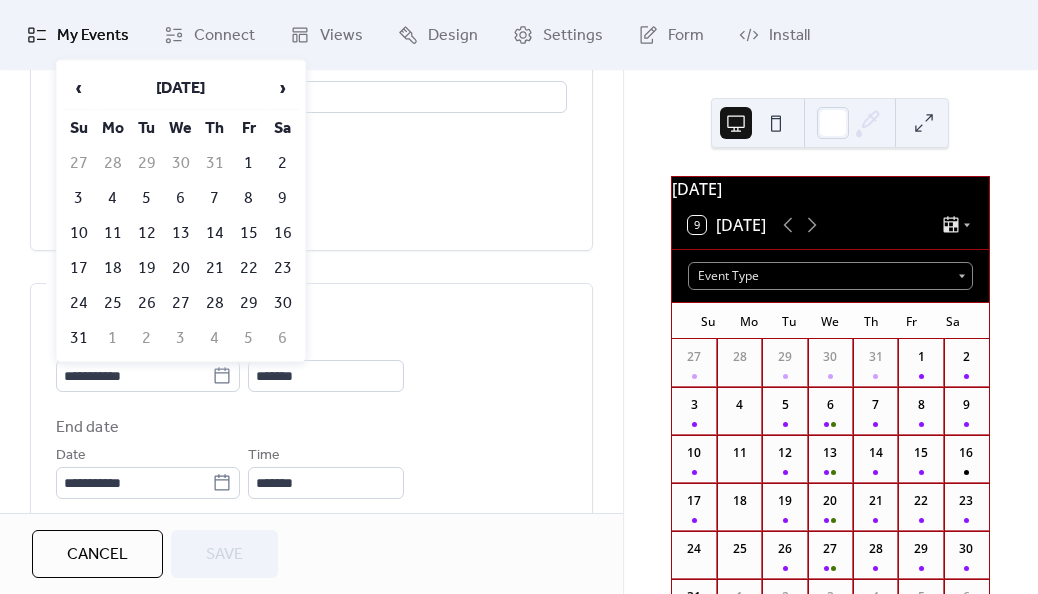 type on "**********" 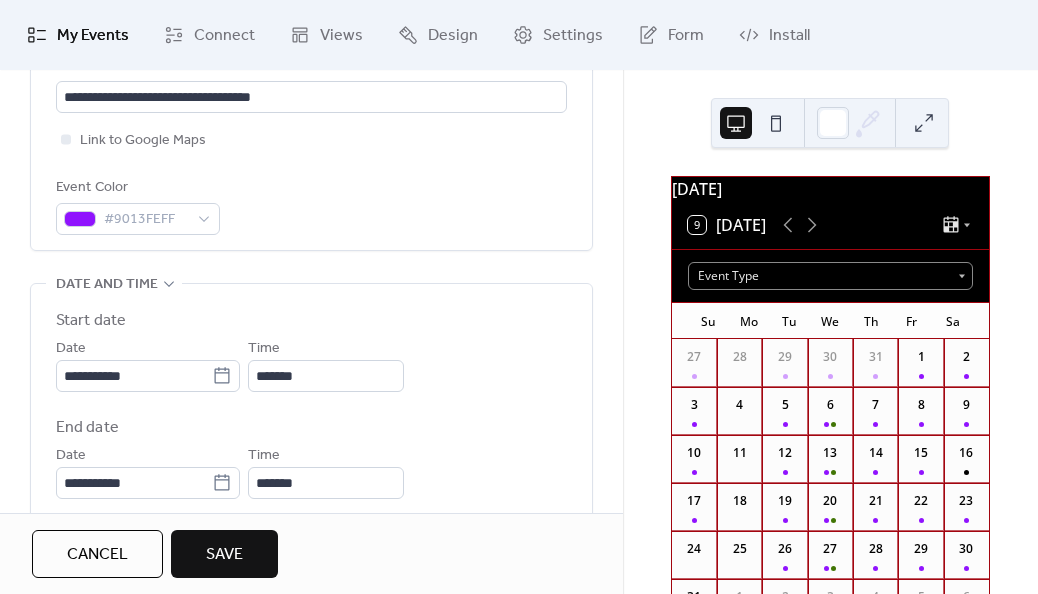 click on "Save" at bounding box center (224, 555) 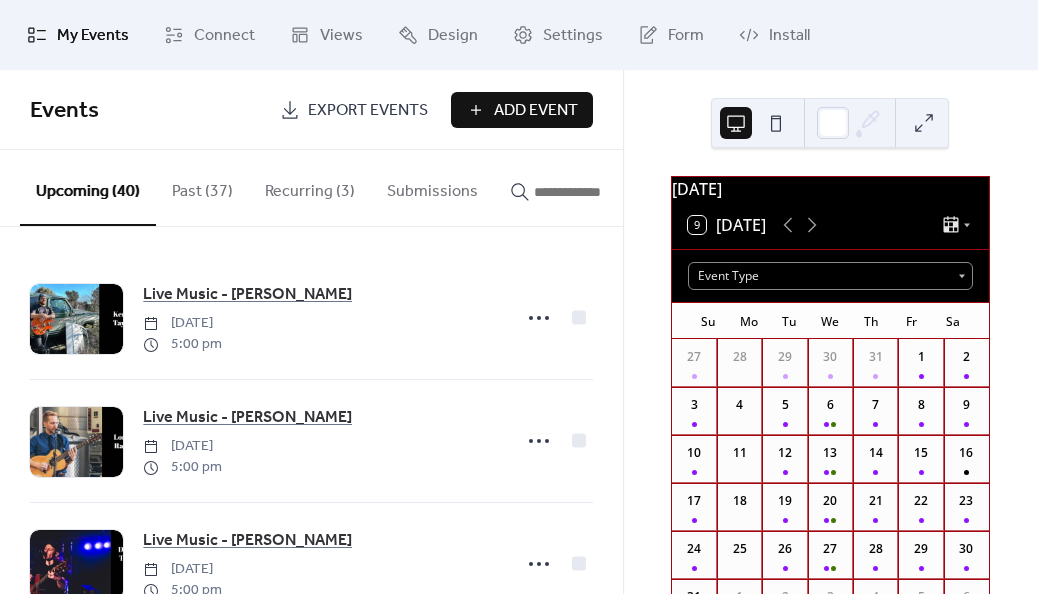 click on "6" at bounding box center [830, 411] 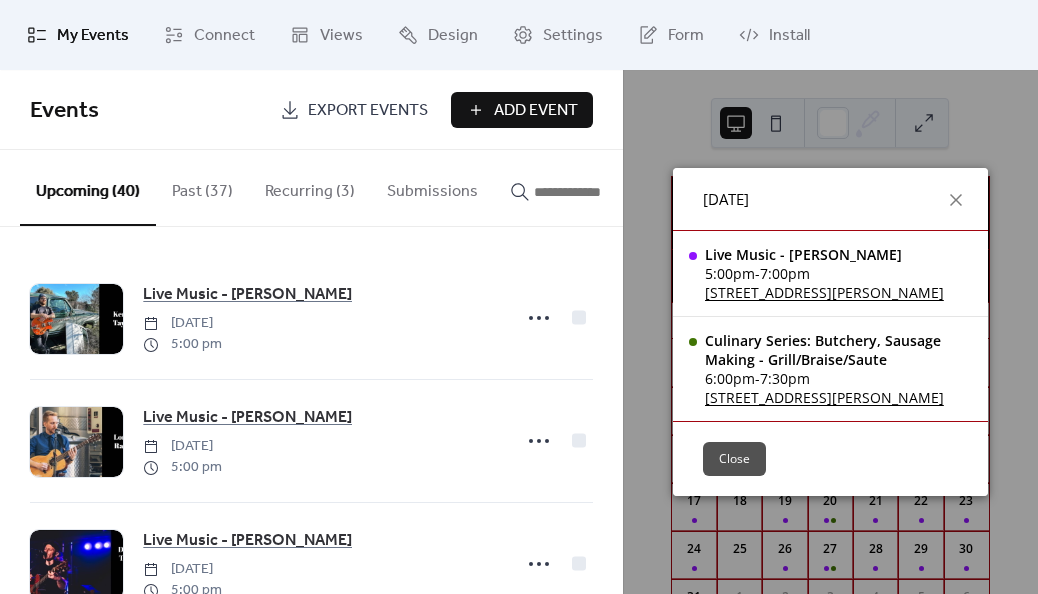 click 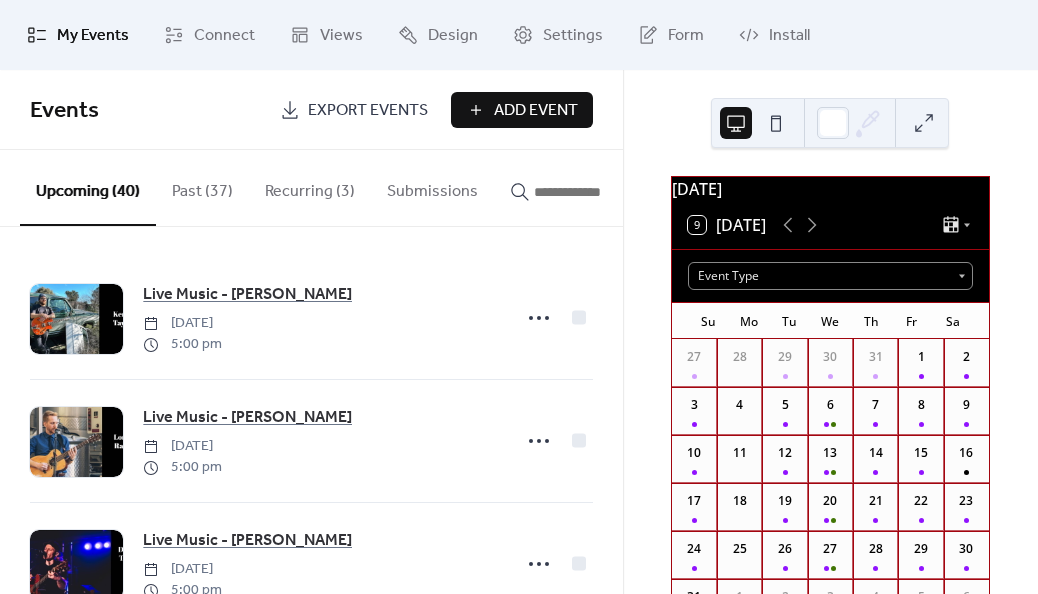 click 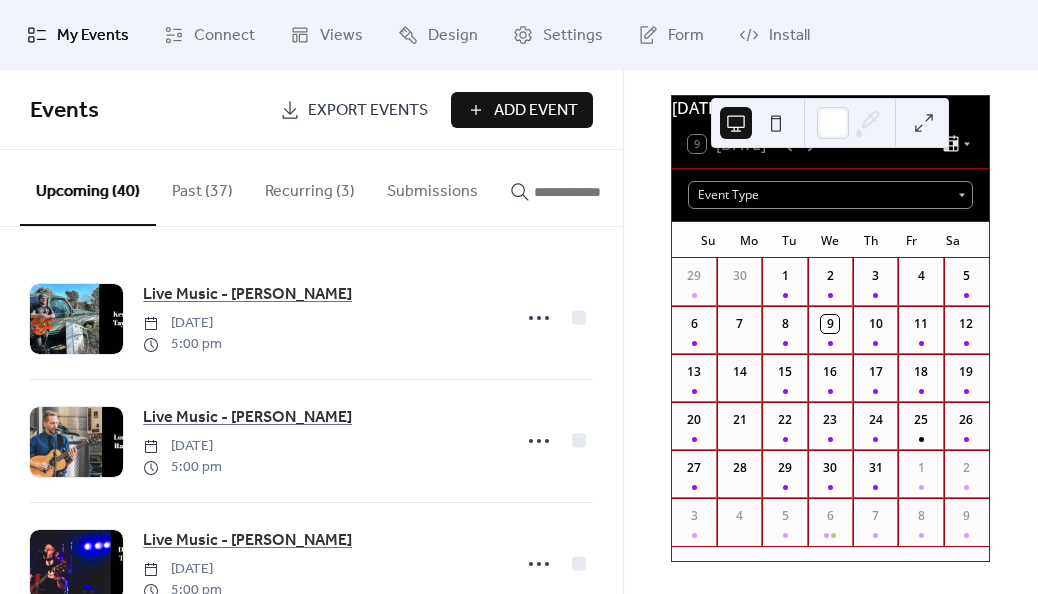 scroll, scrollTop: 86, scrollLeft: 0, axis: vertical 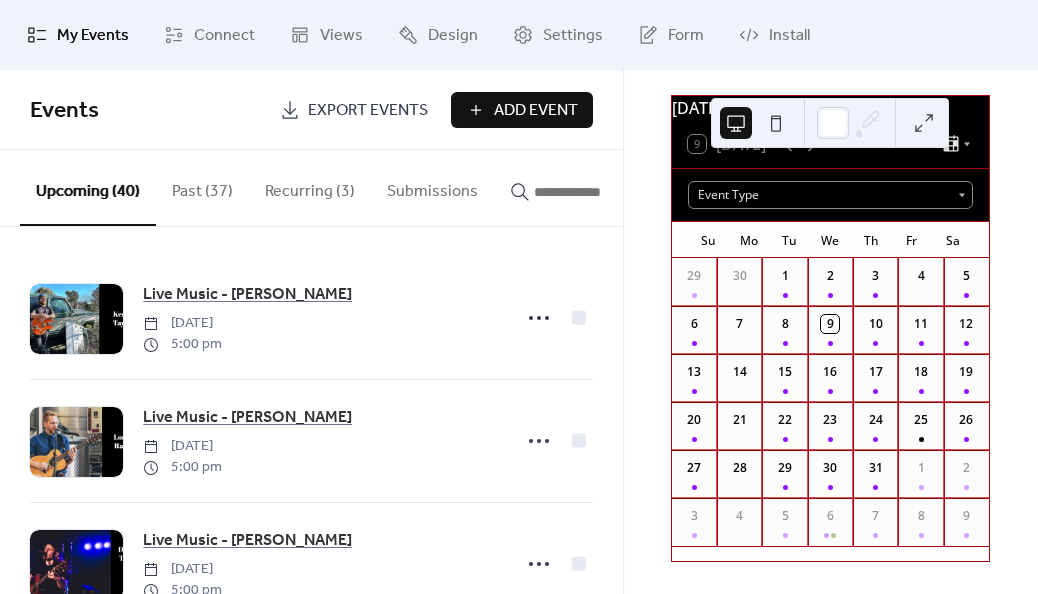 click on "My Events Connect Views Design Settings Form Install" at bounding box center [519, 35] 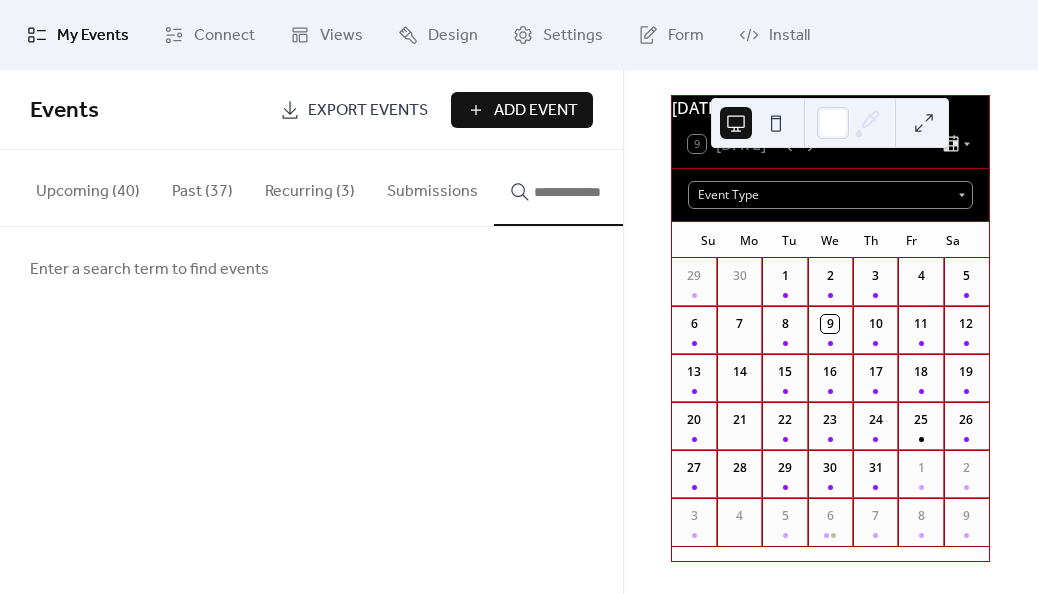 click at bounding box center [572, 188] 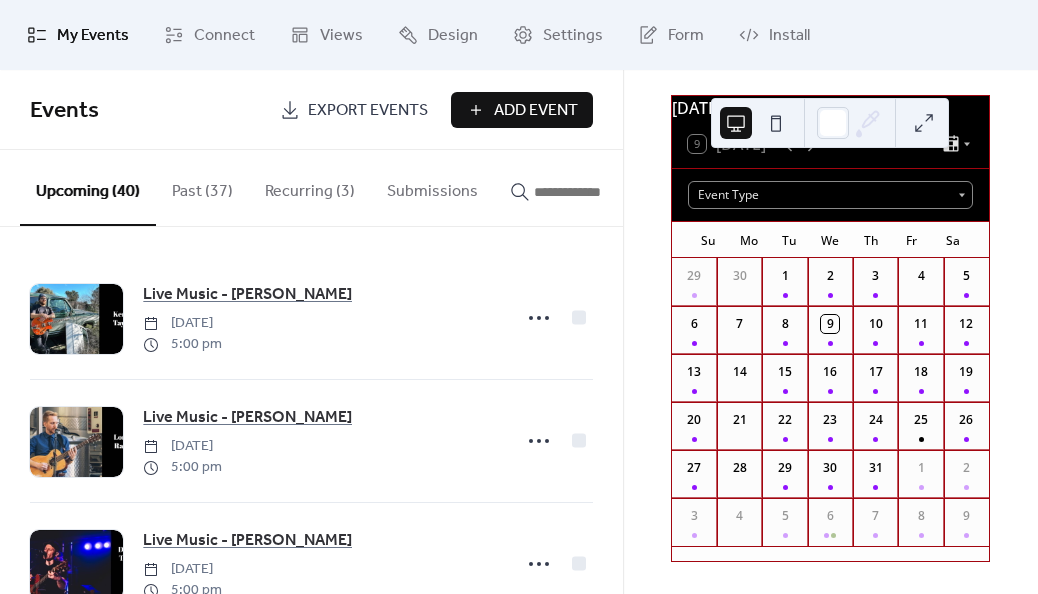 click on "Upcoming  (40)" at bounding box center [88, 188] 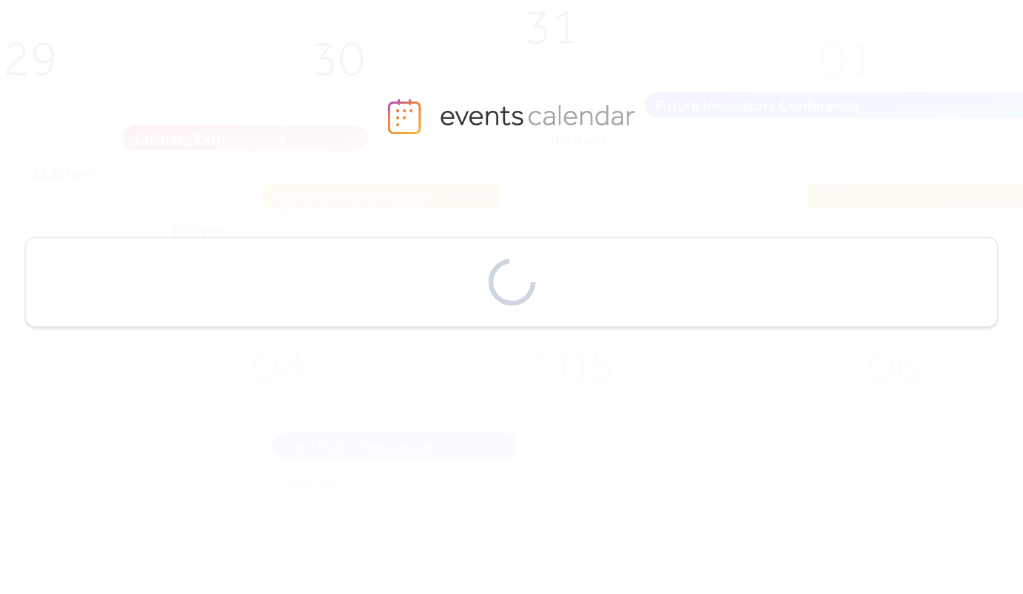 scroll, scrollTop: 0, scrollLeft: 0, axis: both 